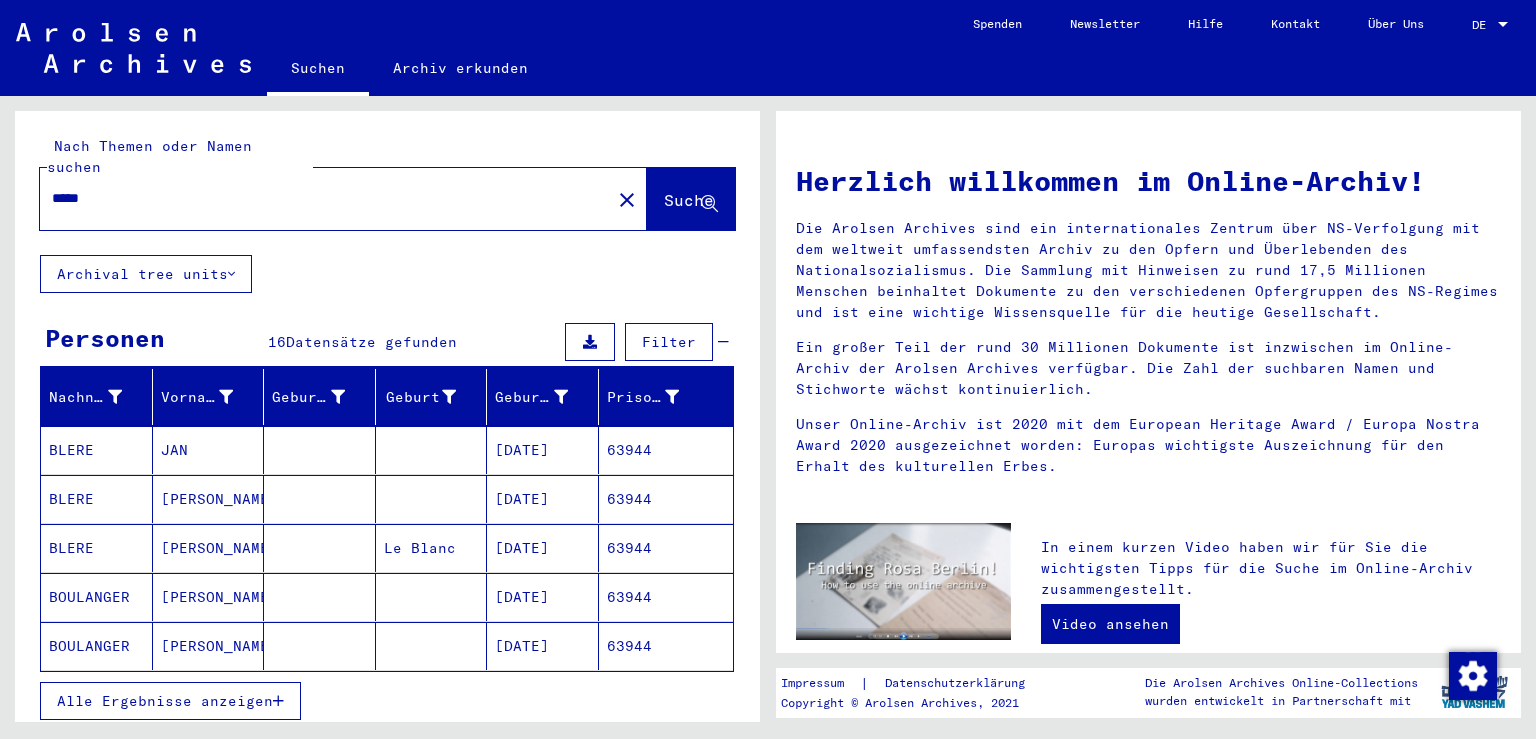 scroll, scrollTop: 0, scrollLeft: 0, axis: both 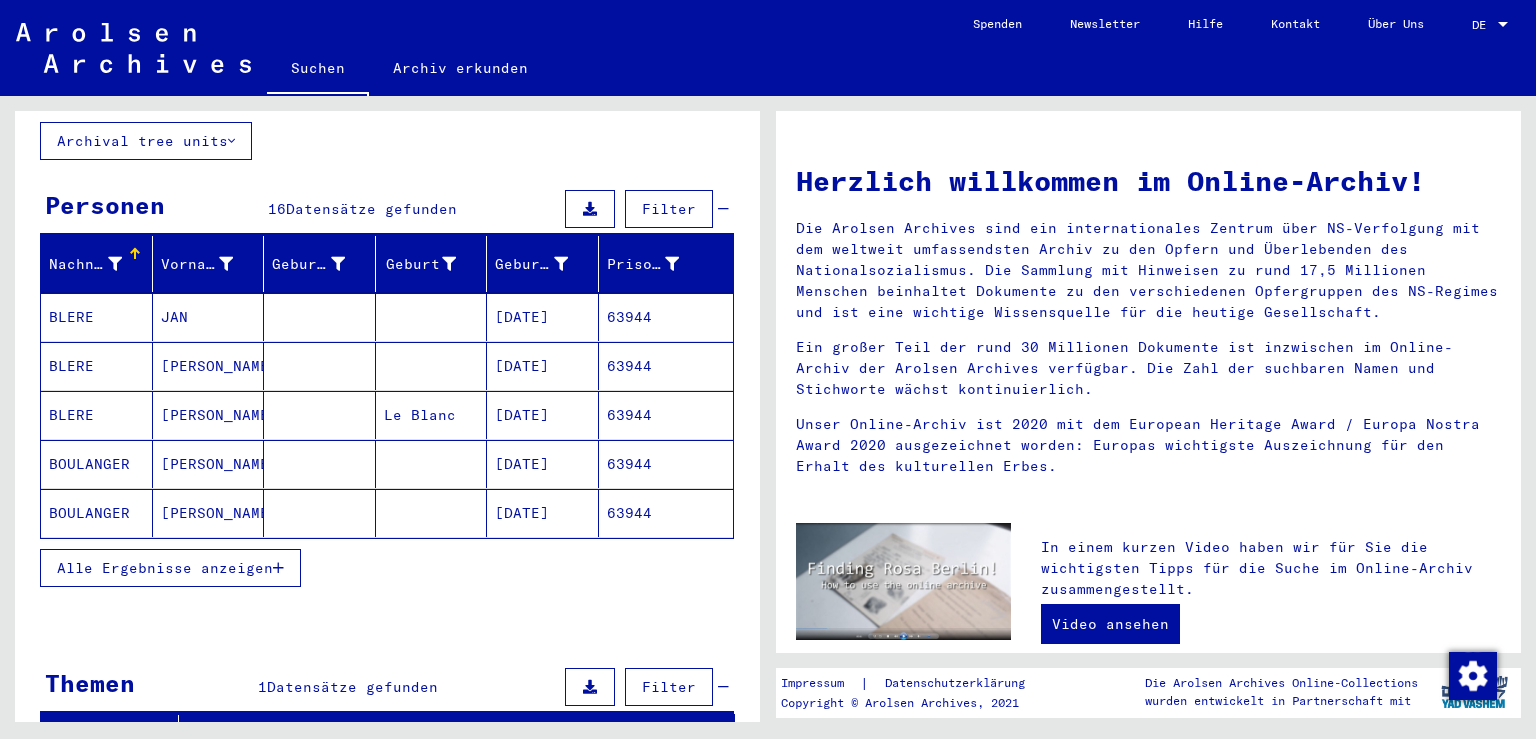 click at bounding box center [278, 568] 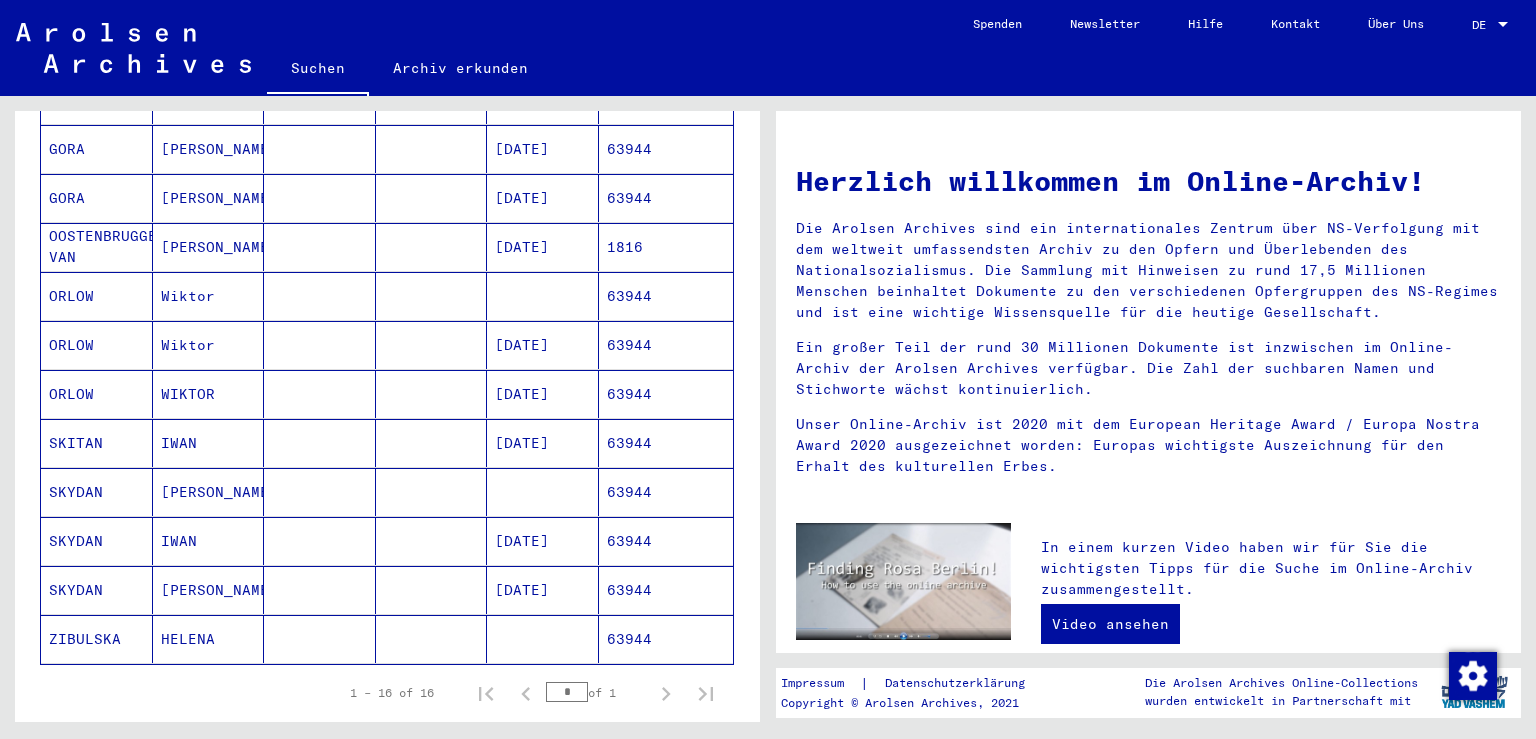 scroll, scrollTop: 544, scrollLeft: 0, axis: vertical 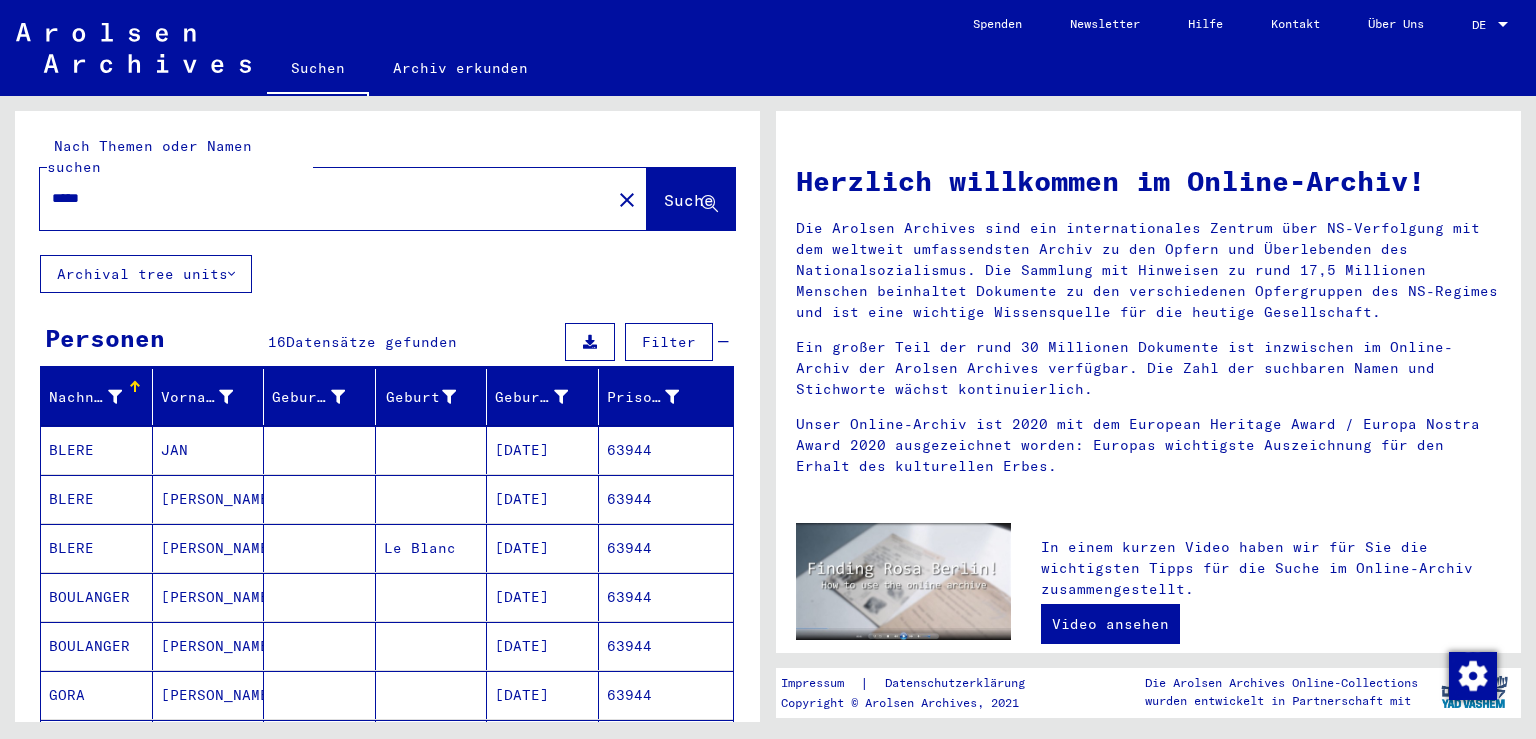 click on "*****" 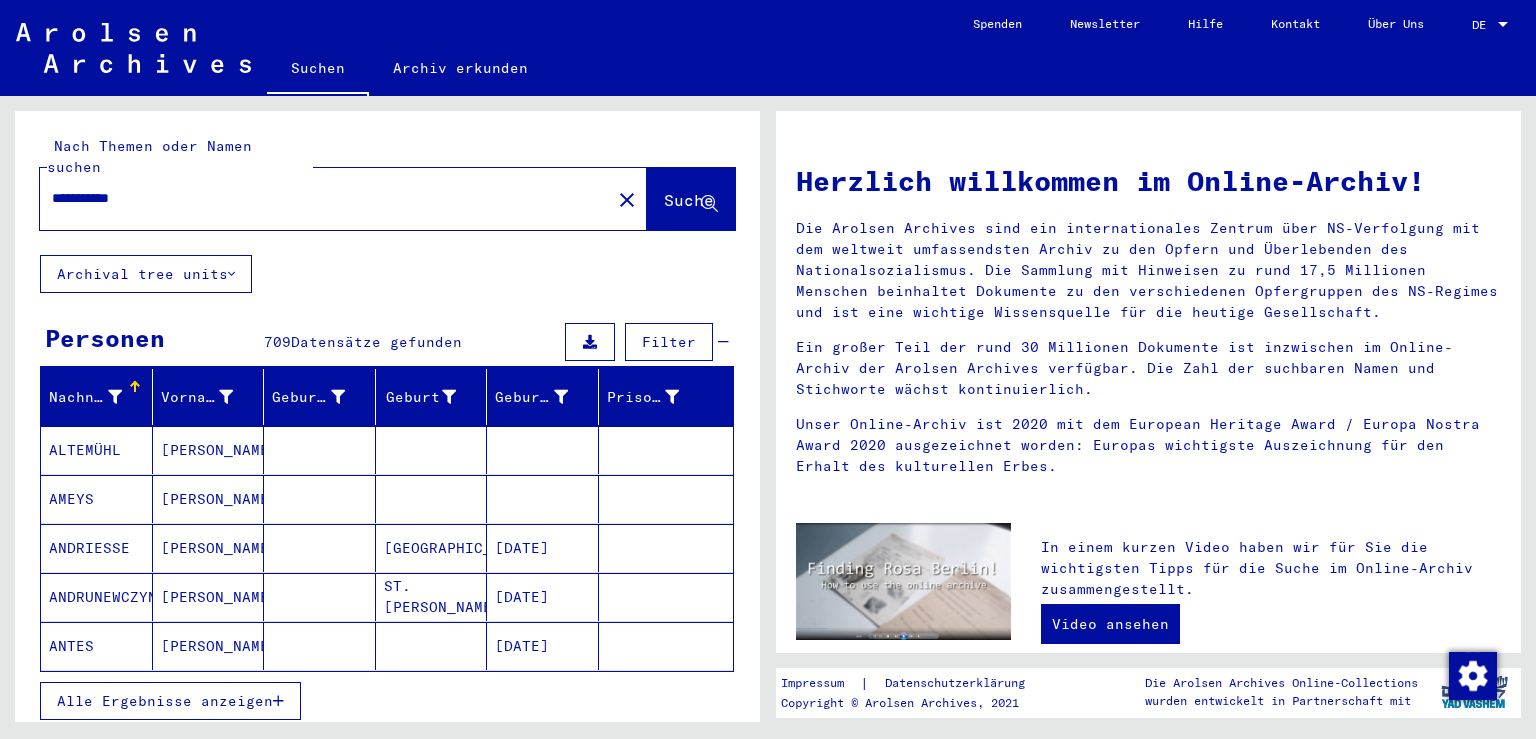 click on "**********" at bounding box center (319, 198) 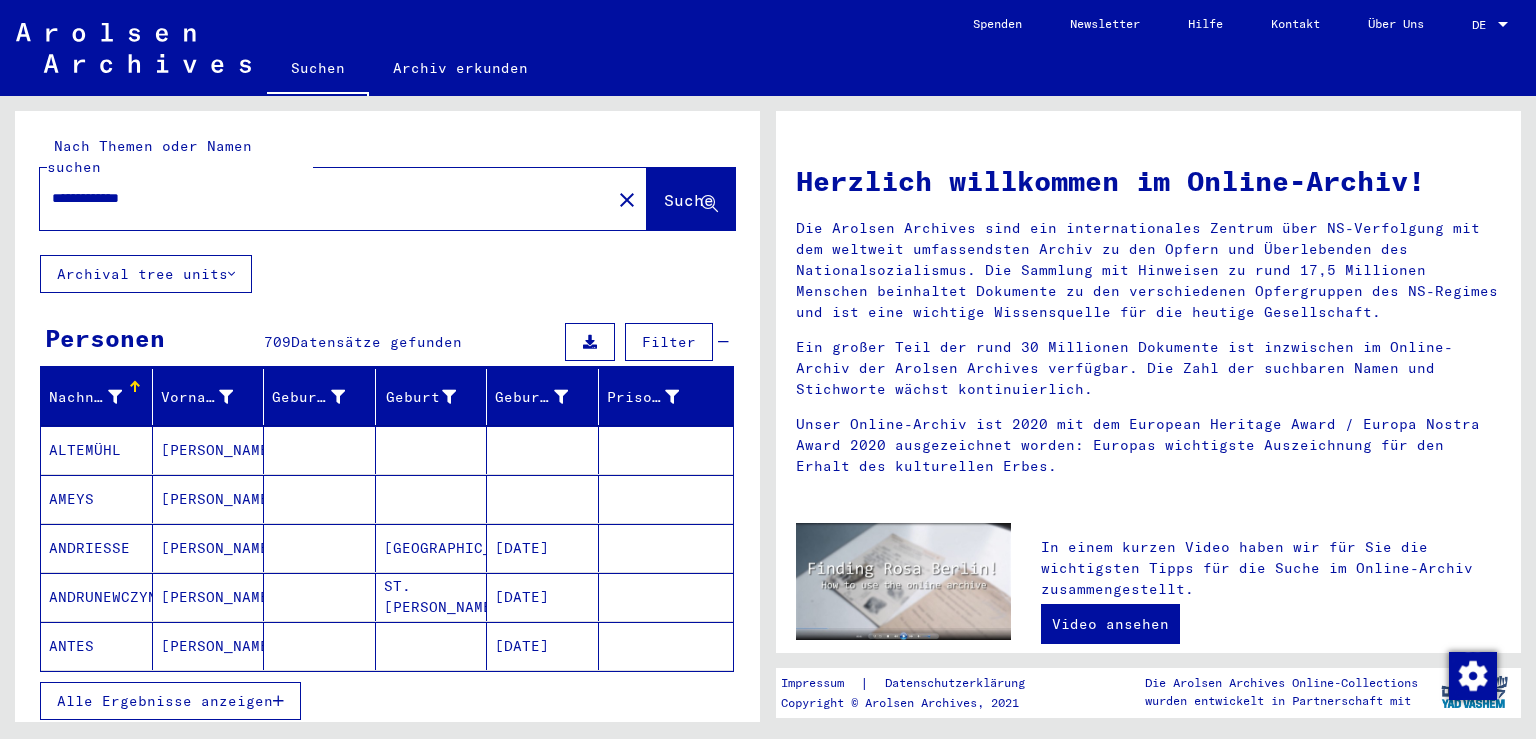 type on "**********" 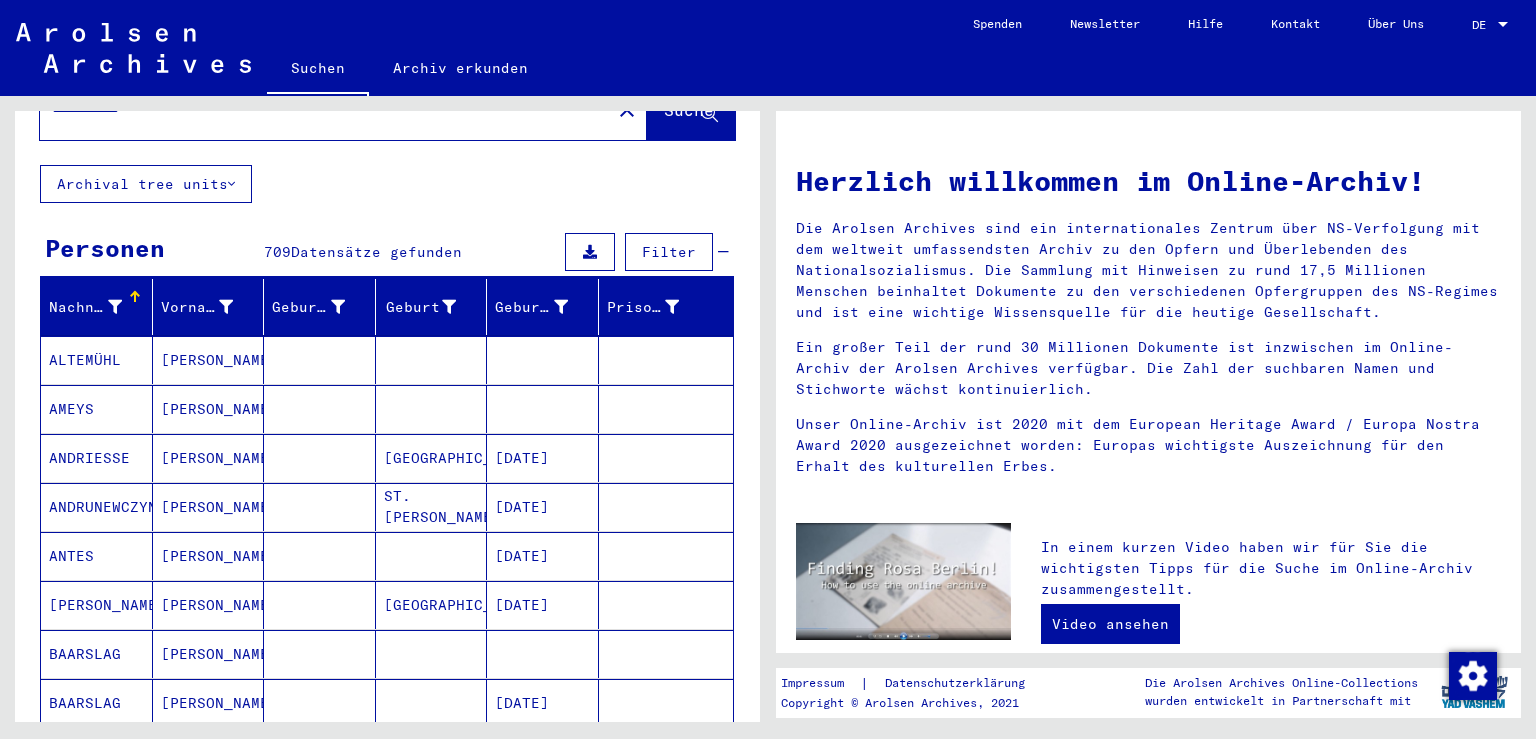 scroll, scrollTop: 0, scrollLeft: 0, axis: both 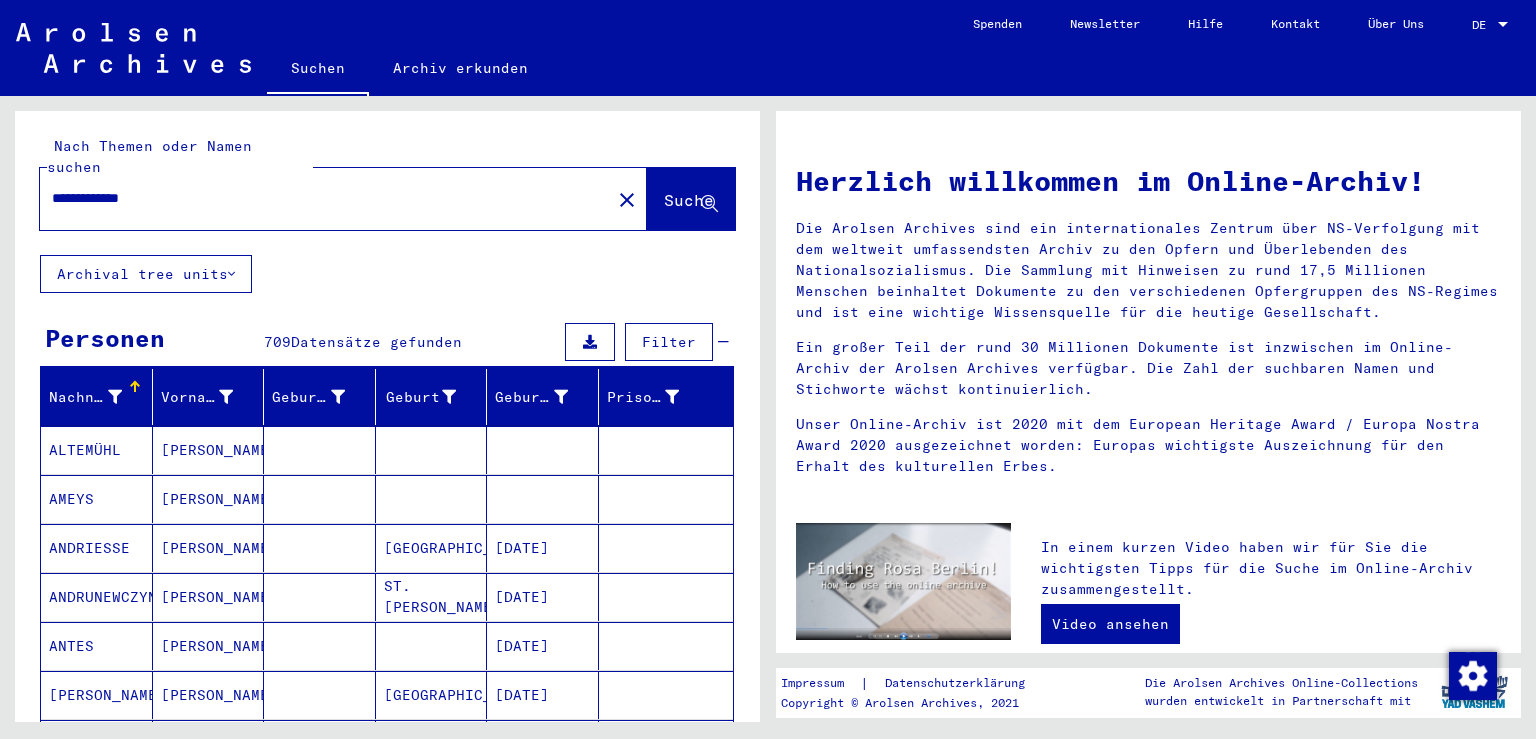 click on "Nachname" at bounding box center (85, 397) 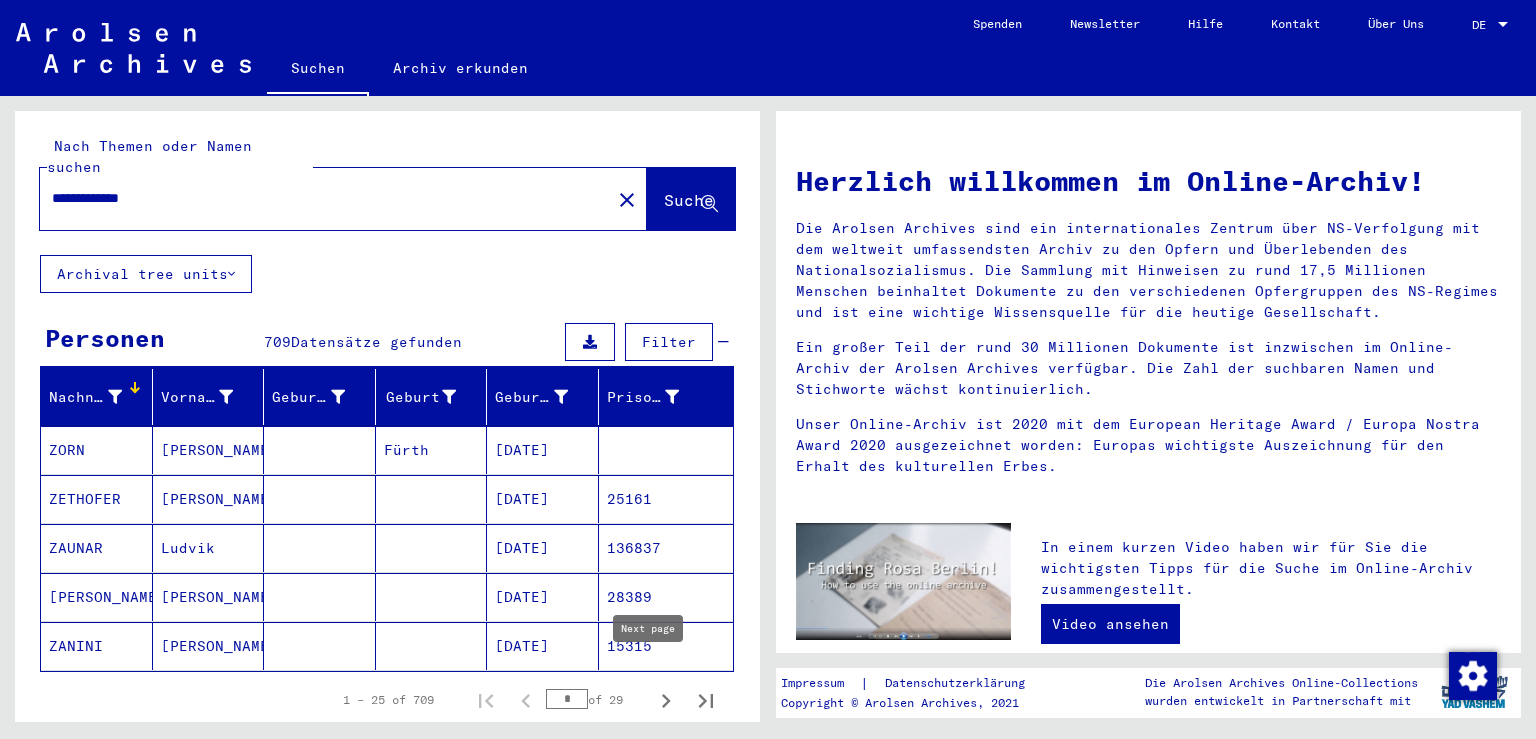 click 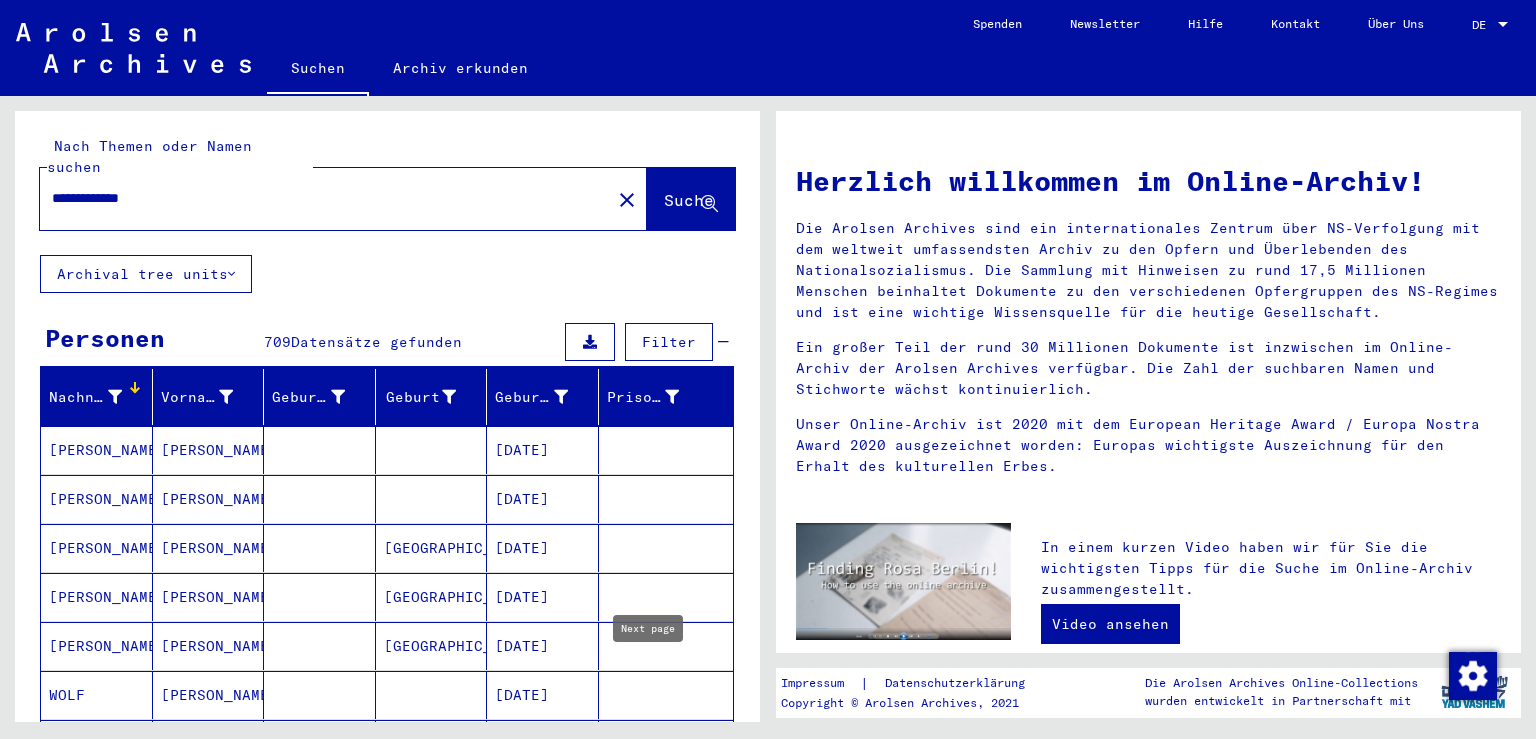 click at bounding box center [666, 744] 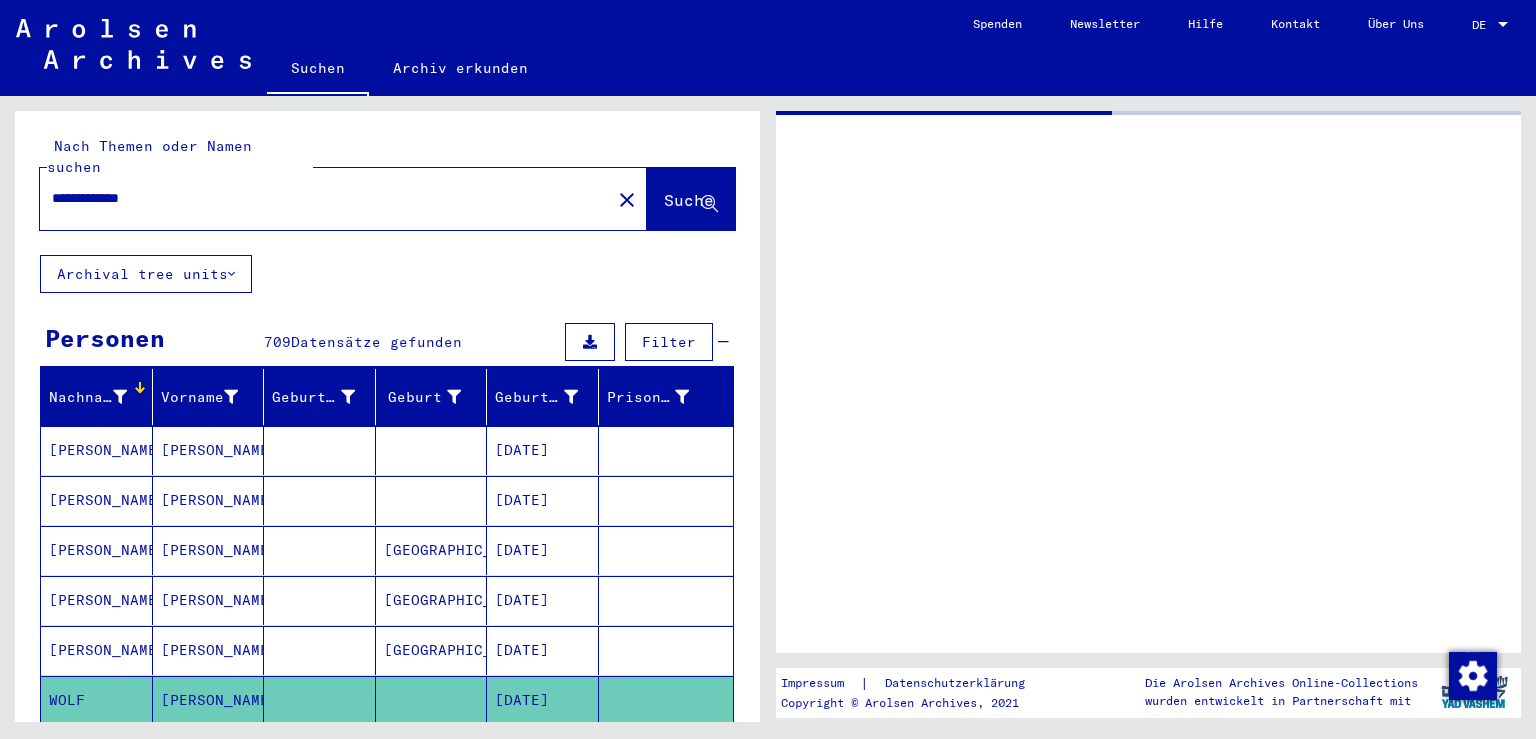 click 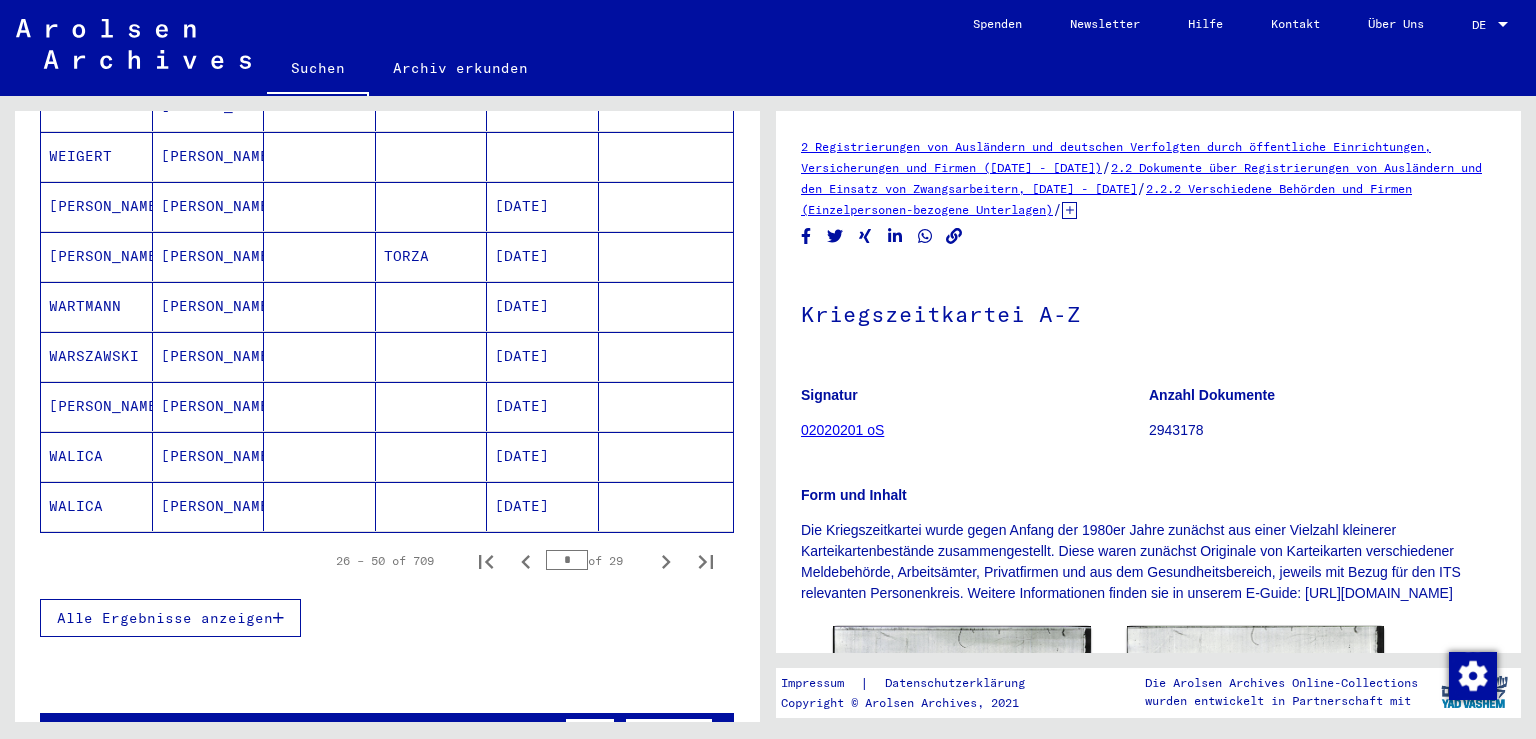 scroll, scrollTop: 1141, scrollLeft: 0, axis: vertical 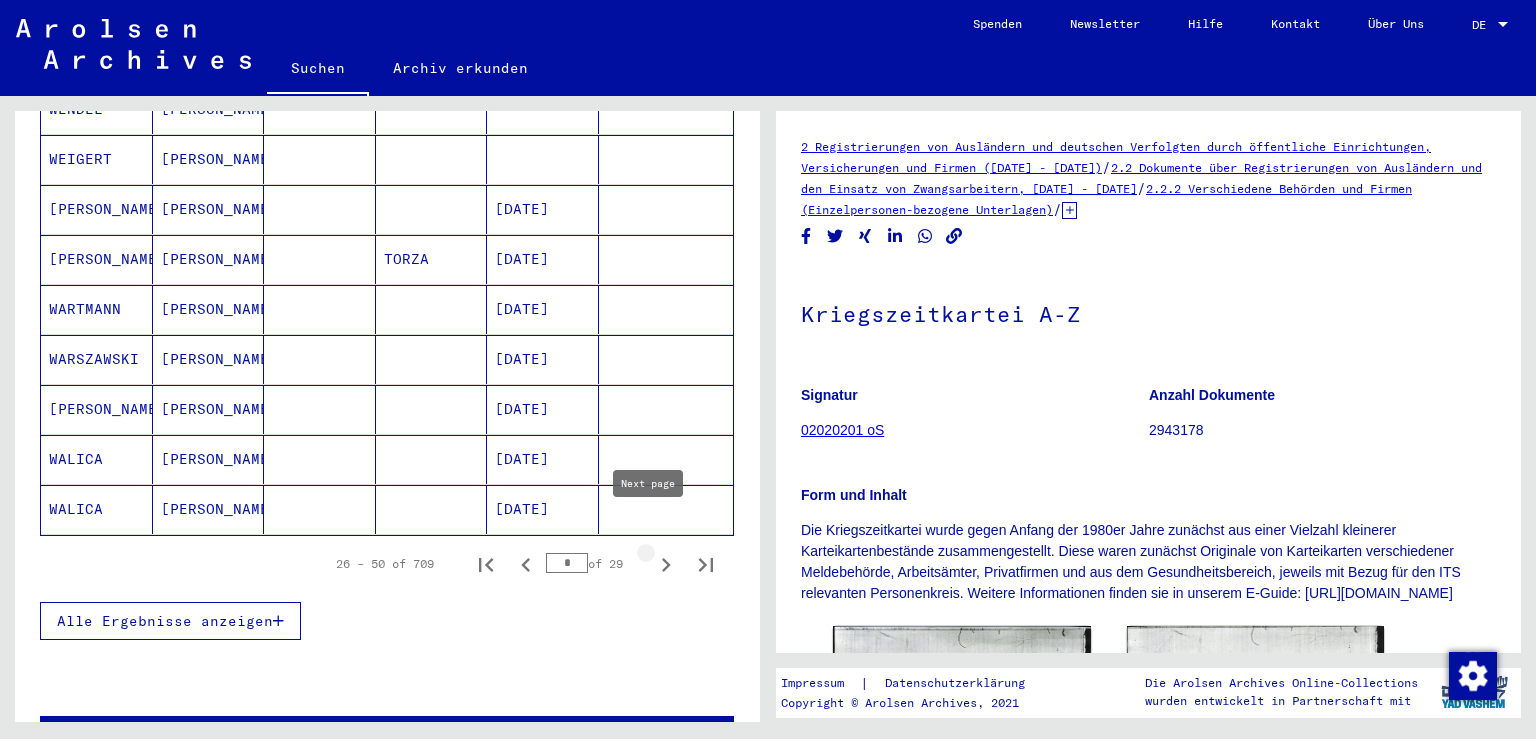 click 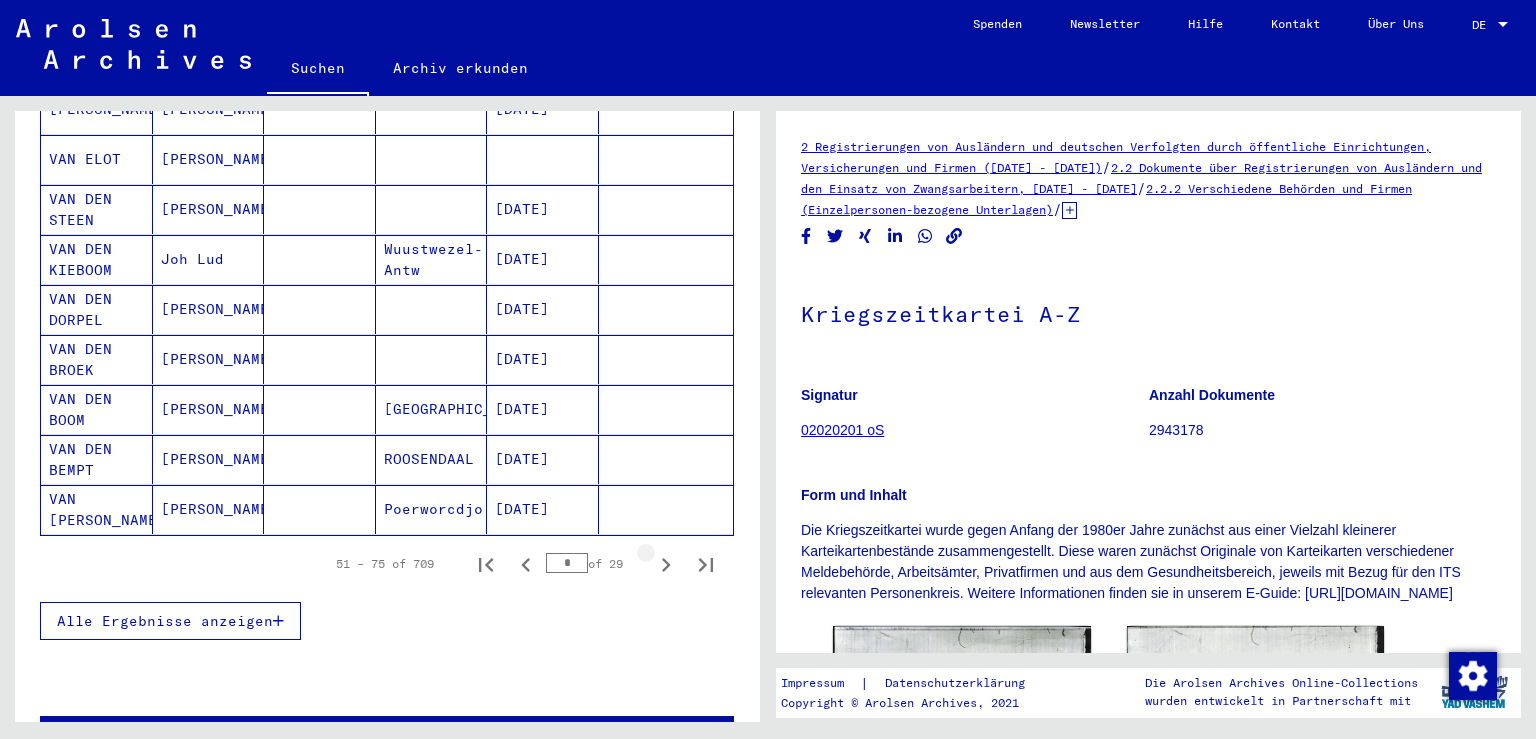 click 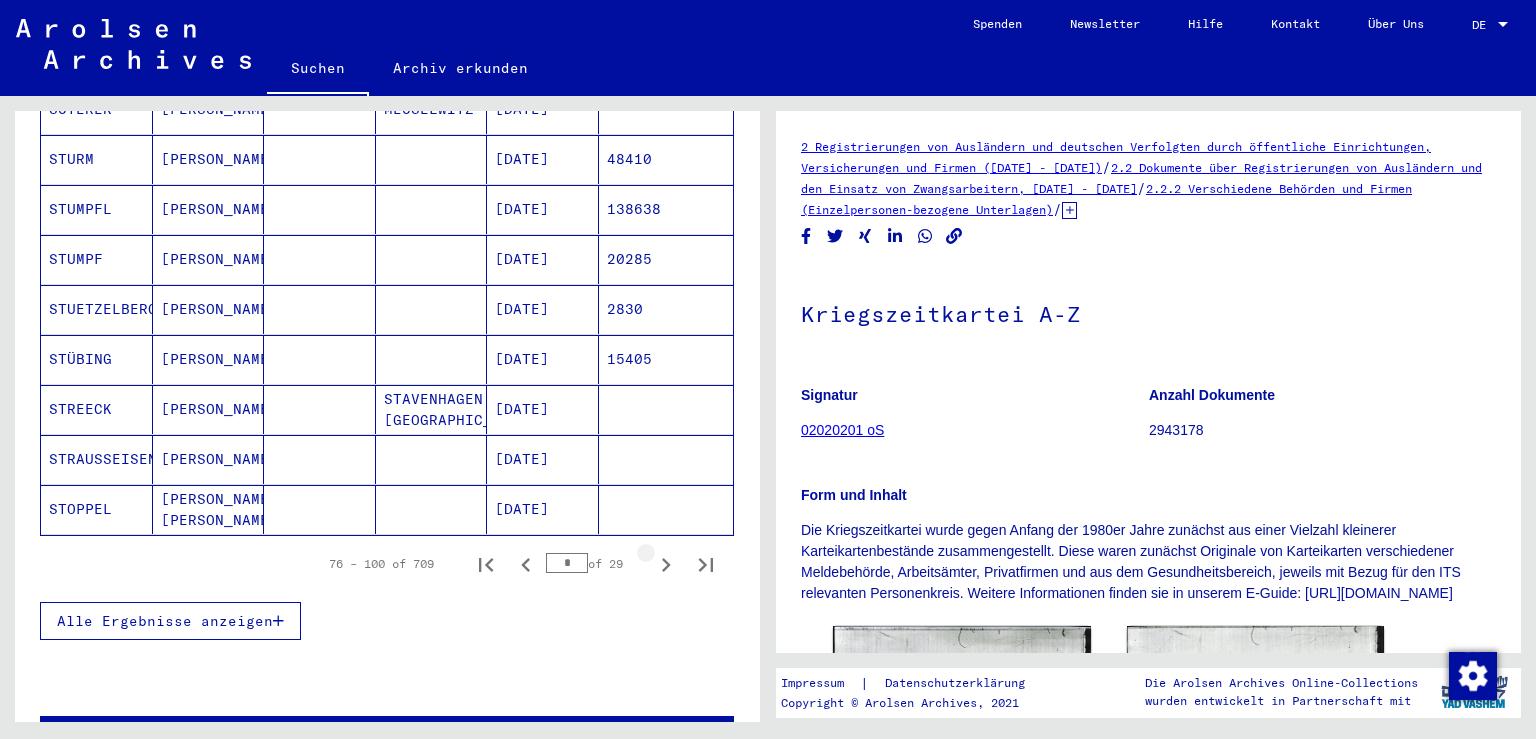 click 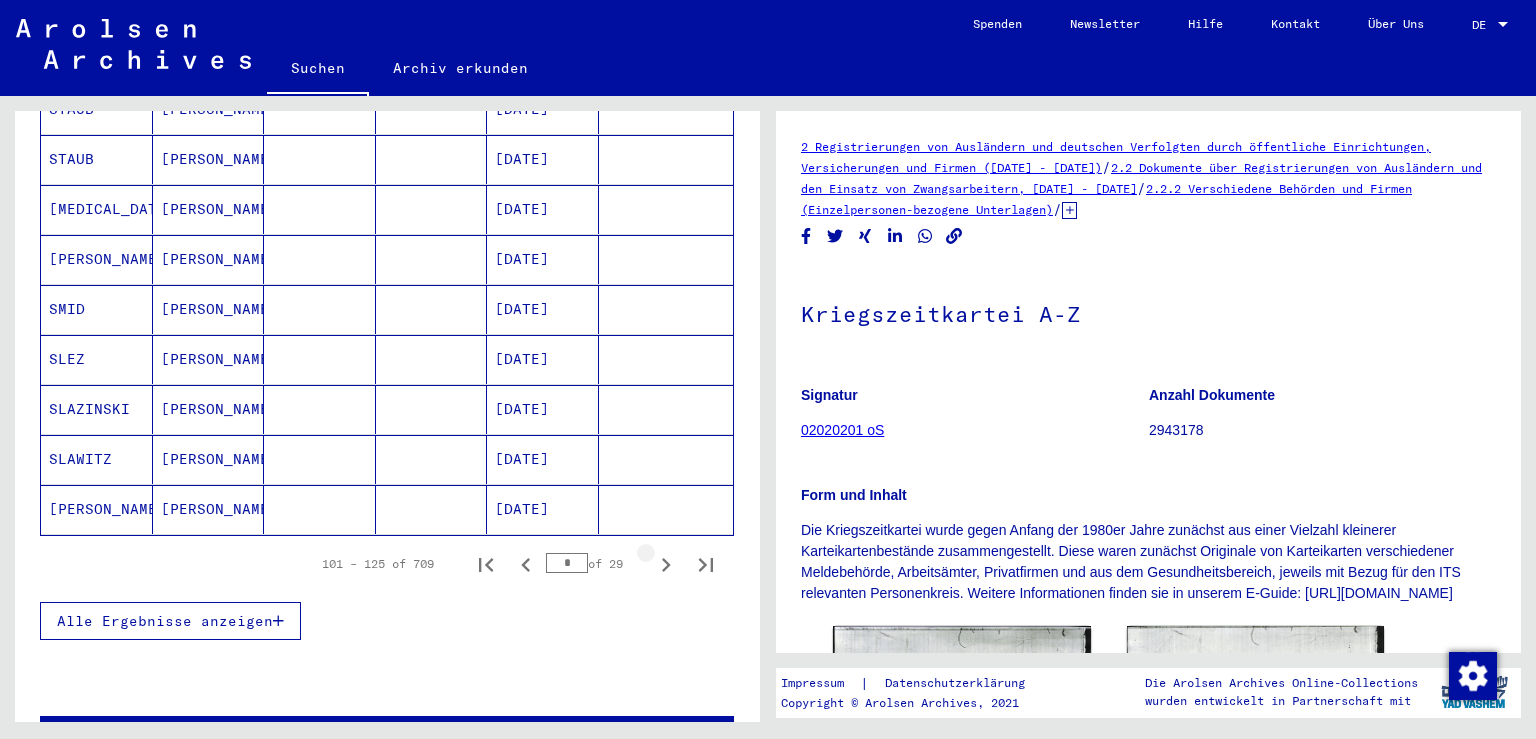click 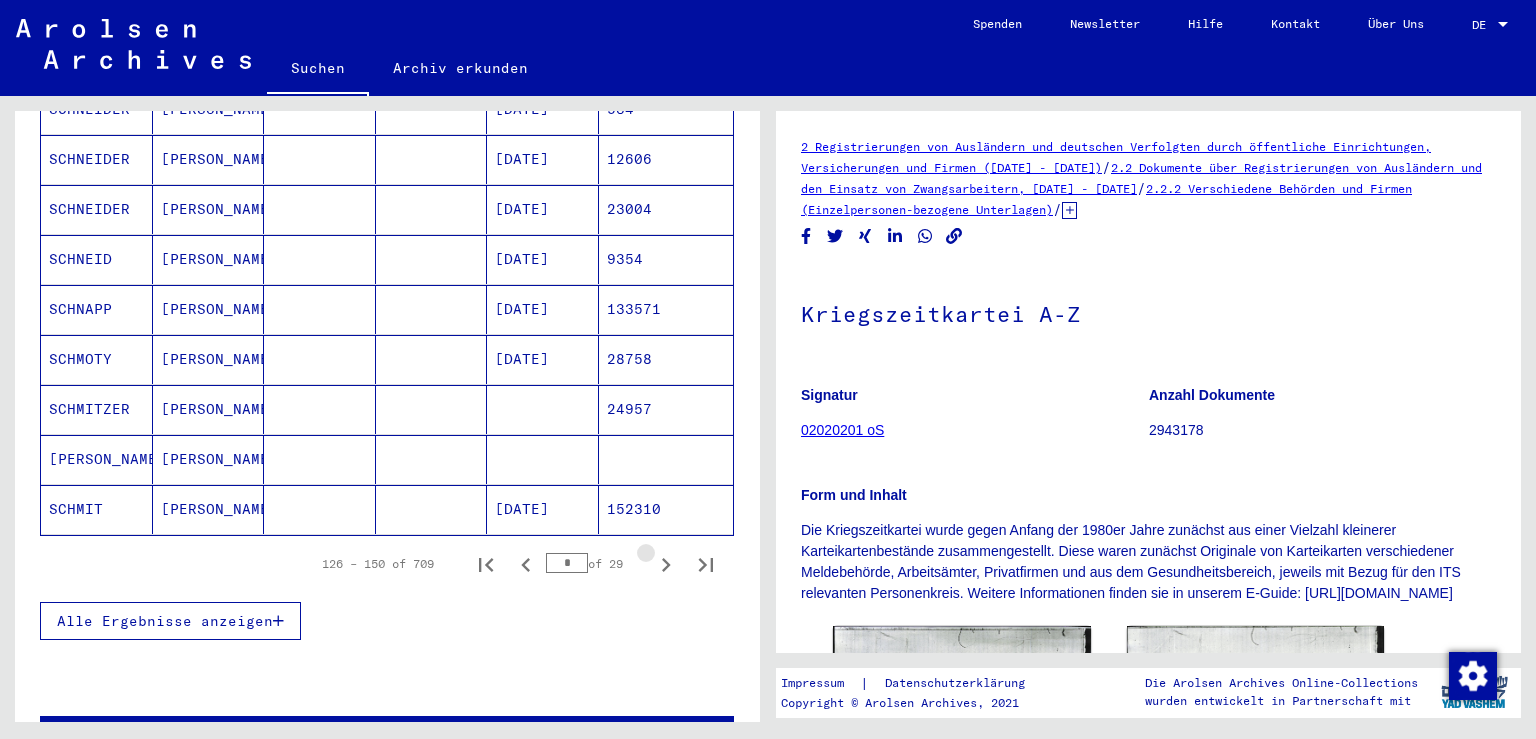 click 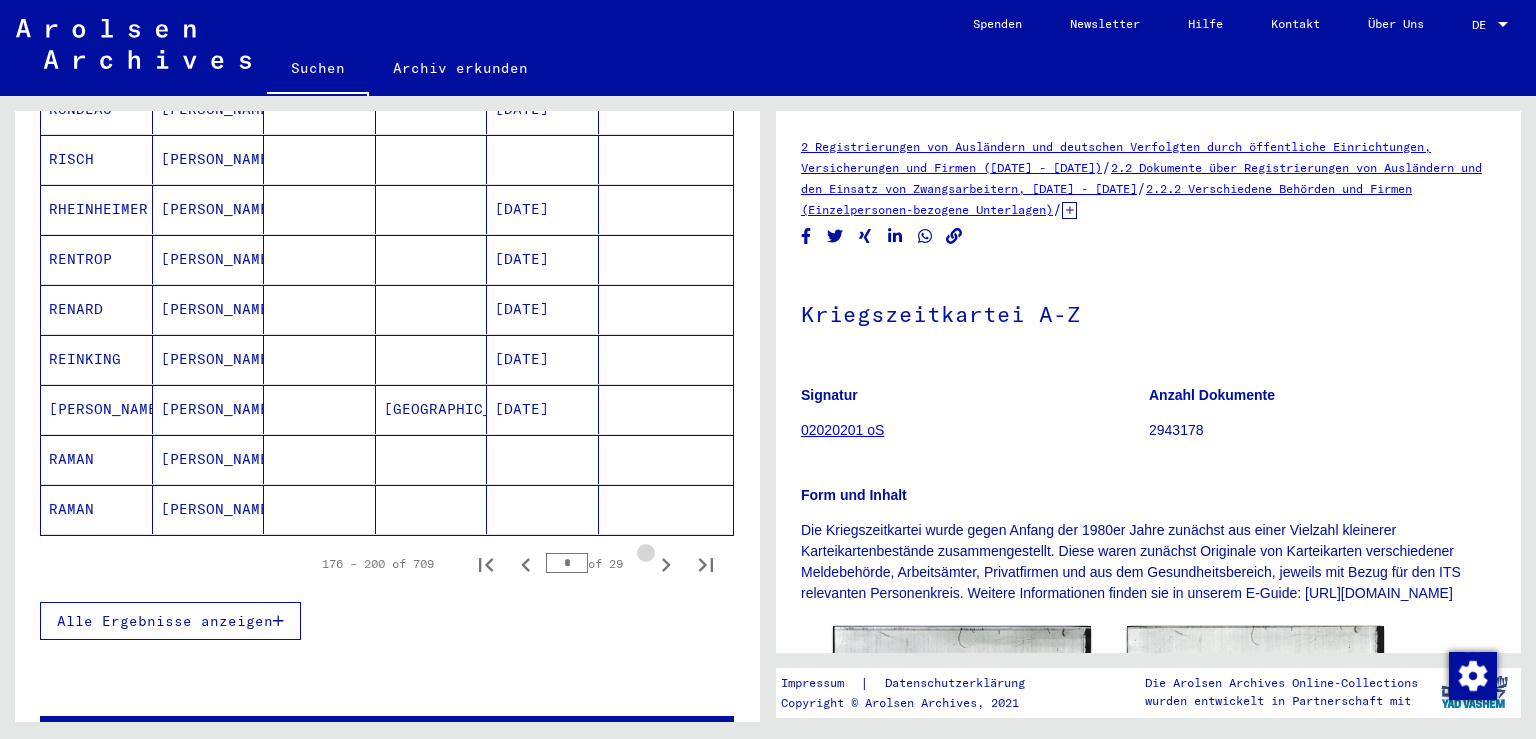 click 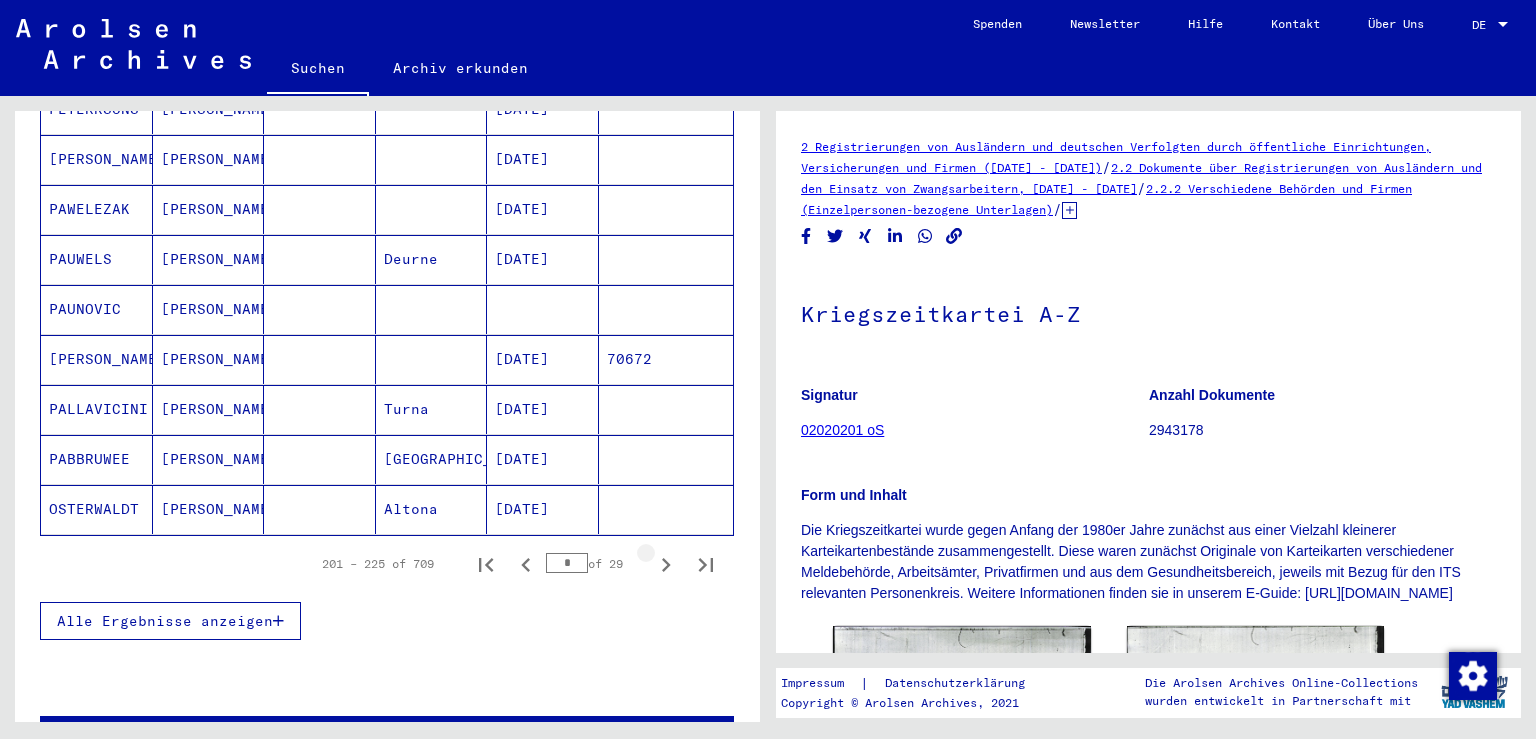 click 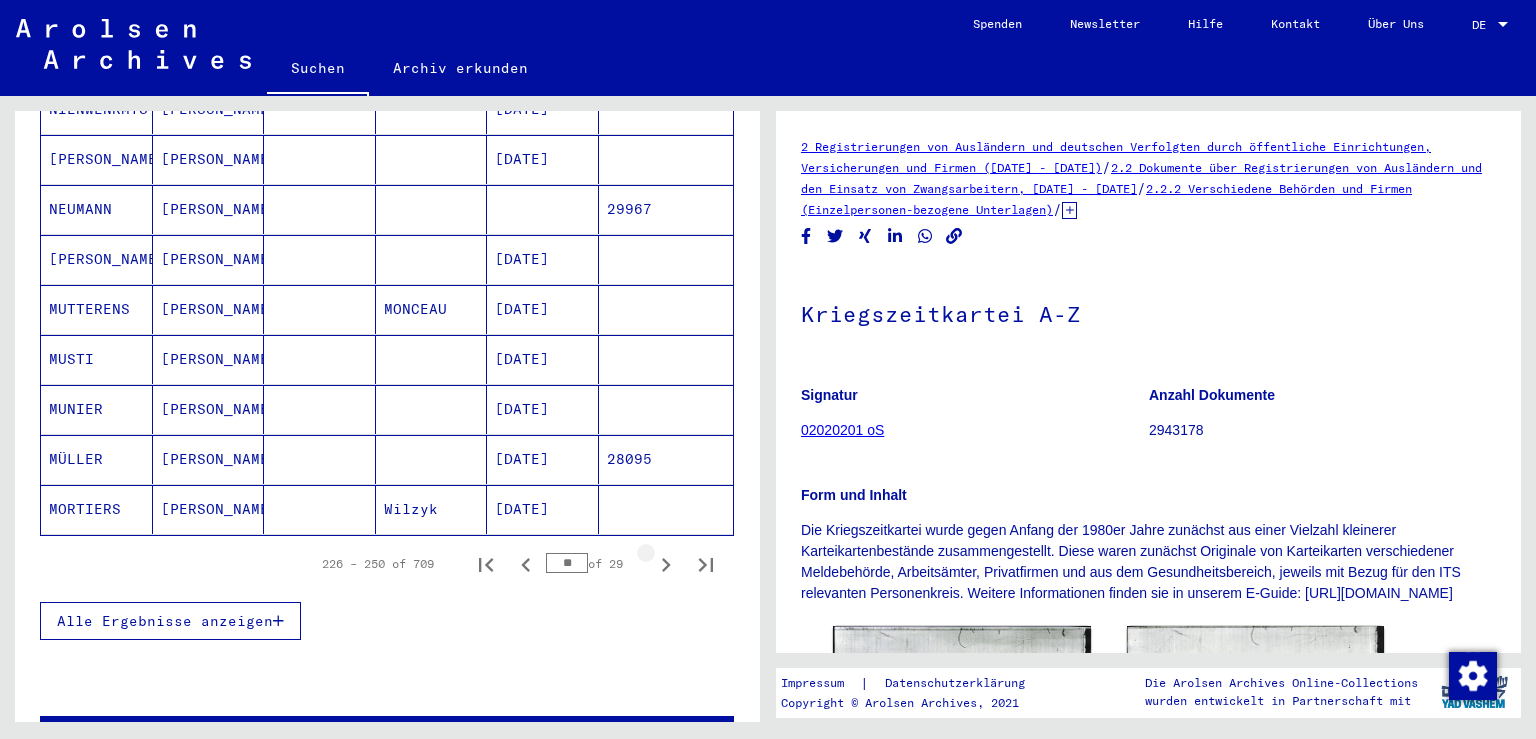click 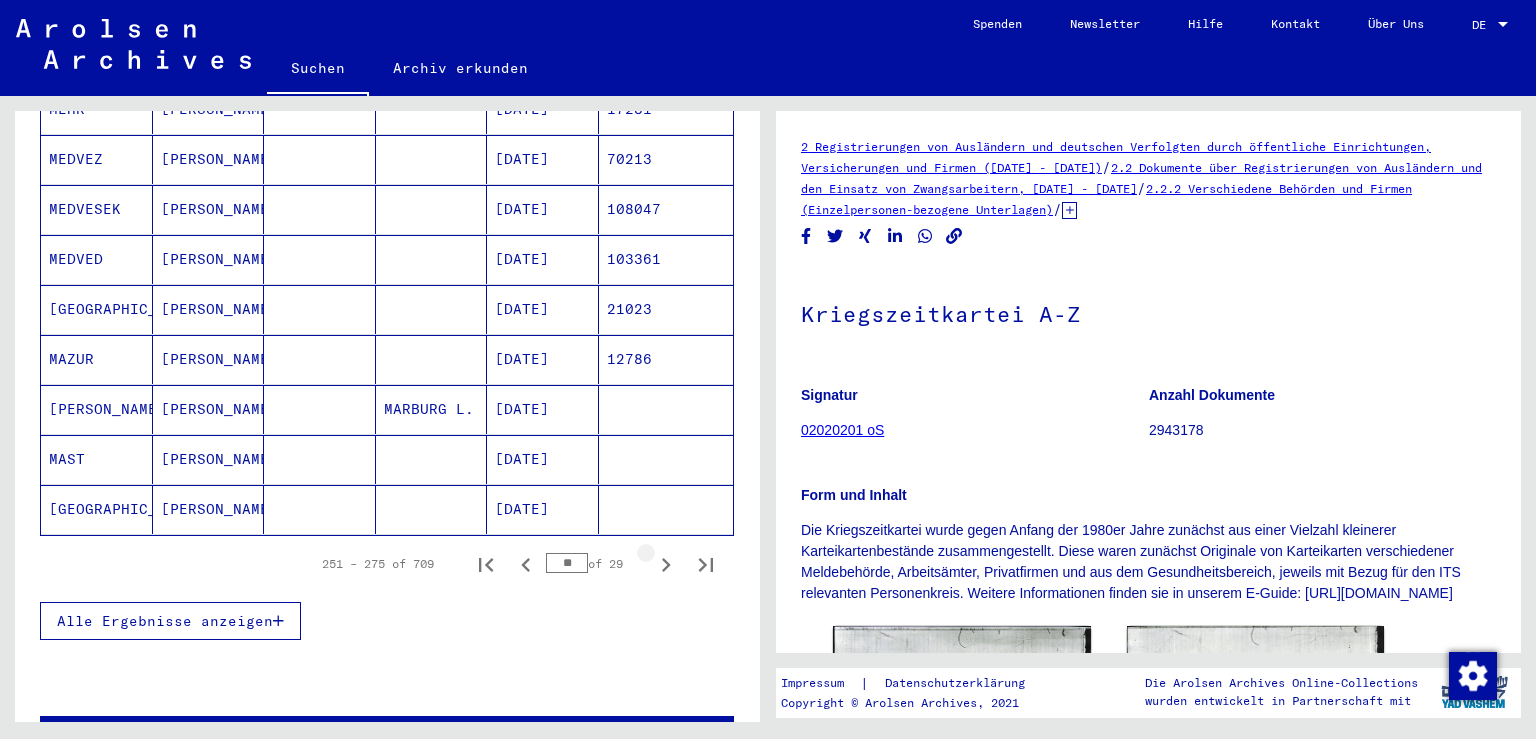 click 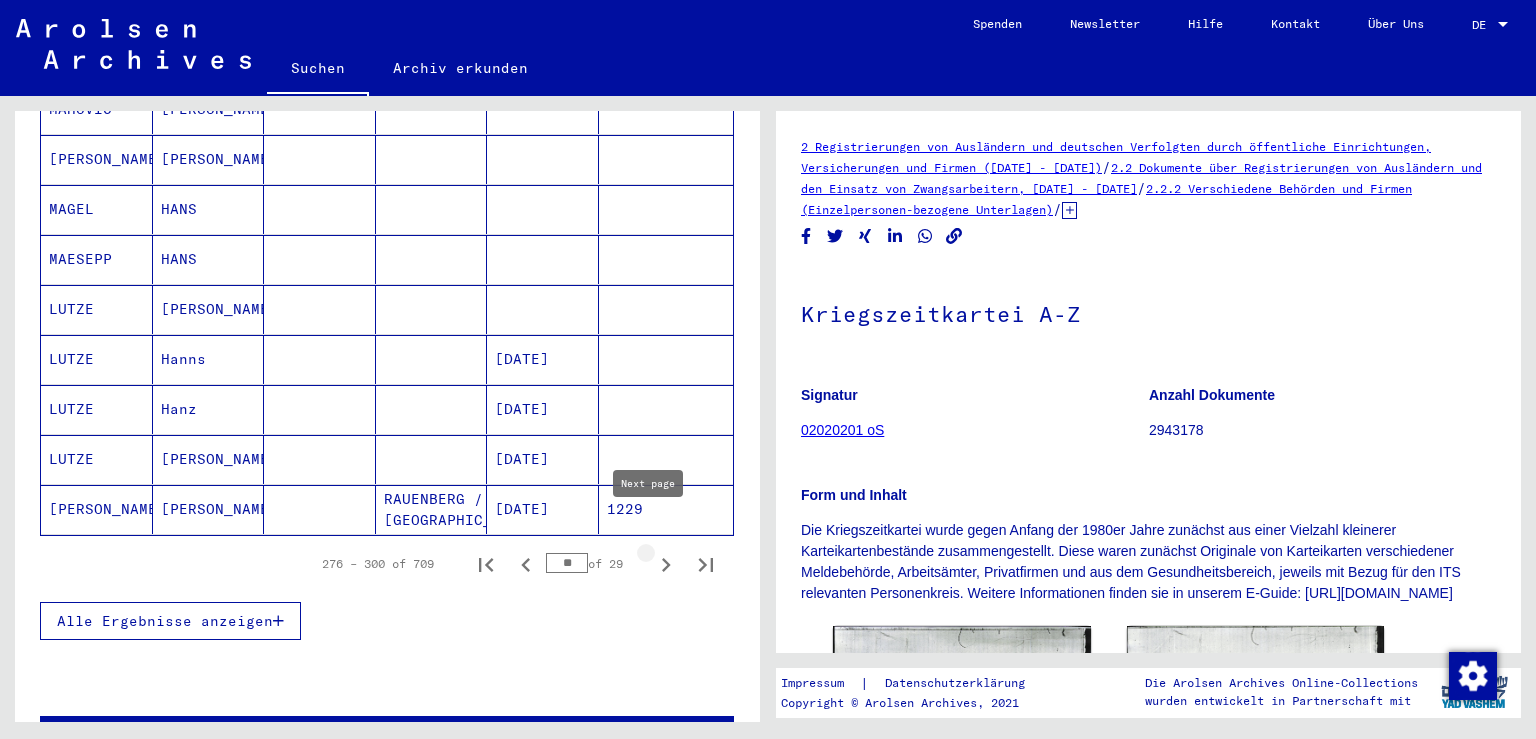 click 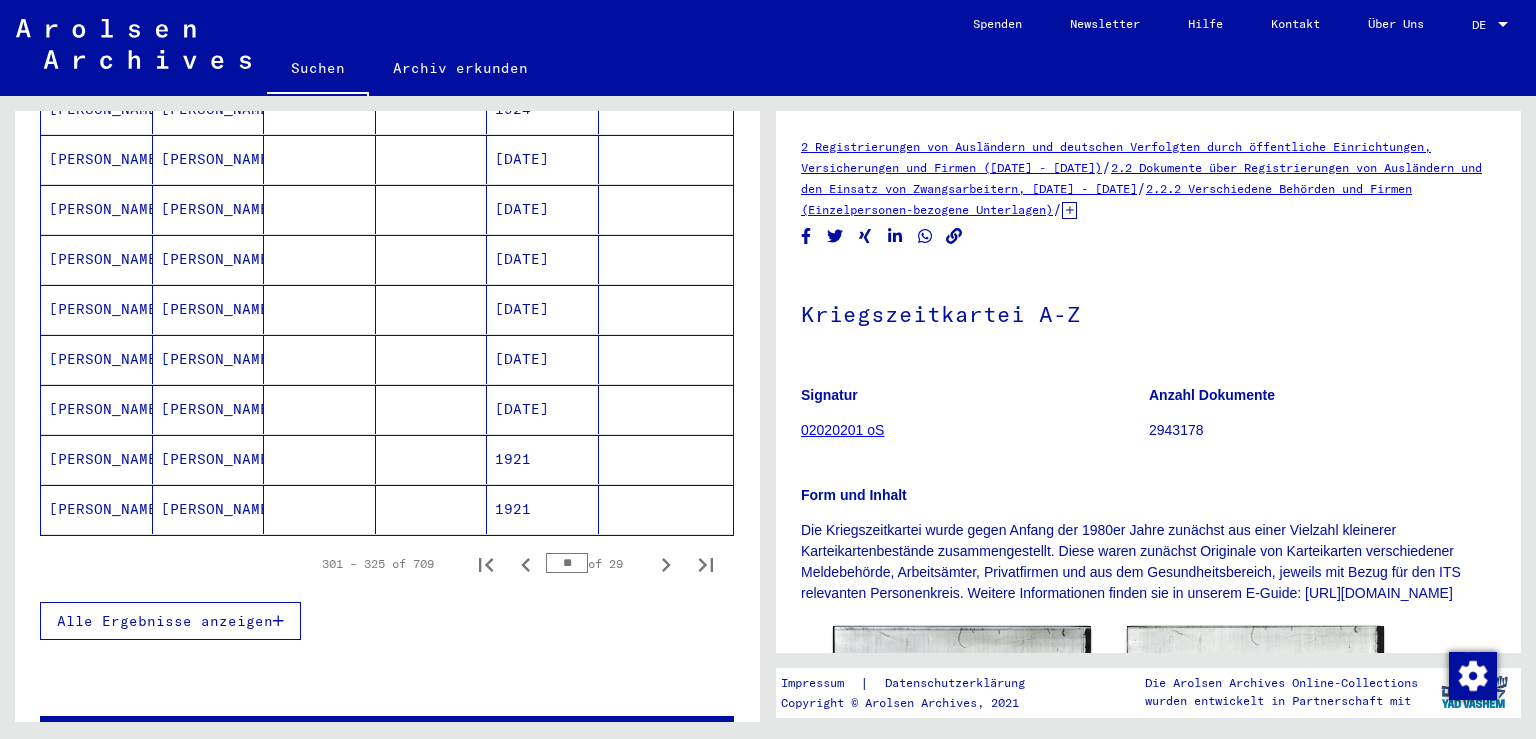click on "[DATE]" at bounding box center [543, 359] 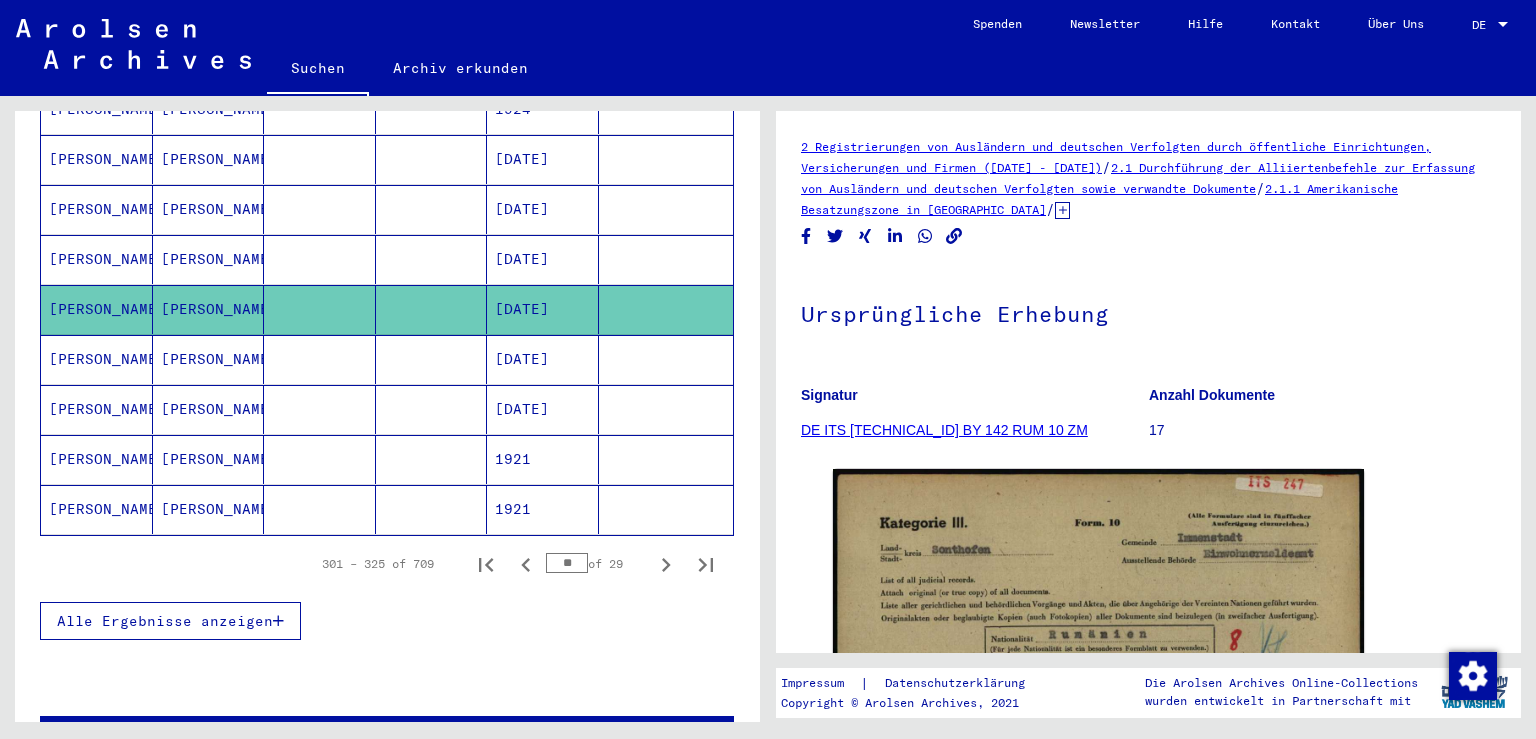 click on "[DATE]" at bounding box center (543, 409) 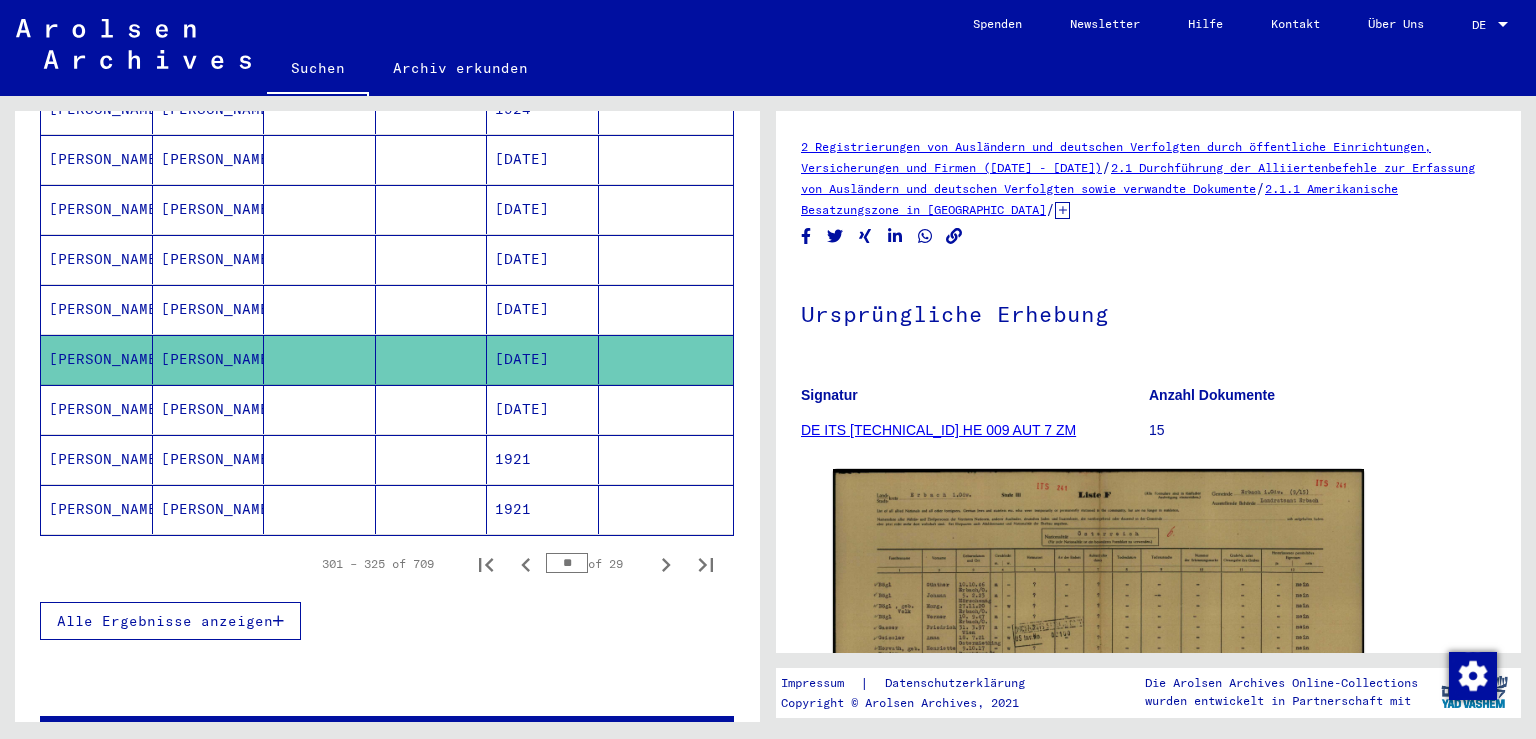 click on "[DATE]" at bounding box center (543, 459) 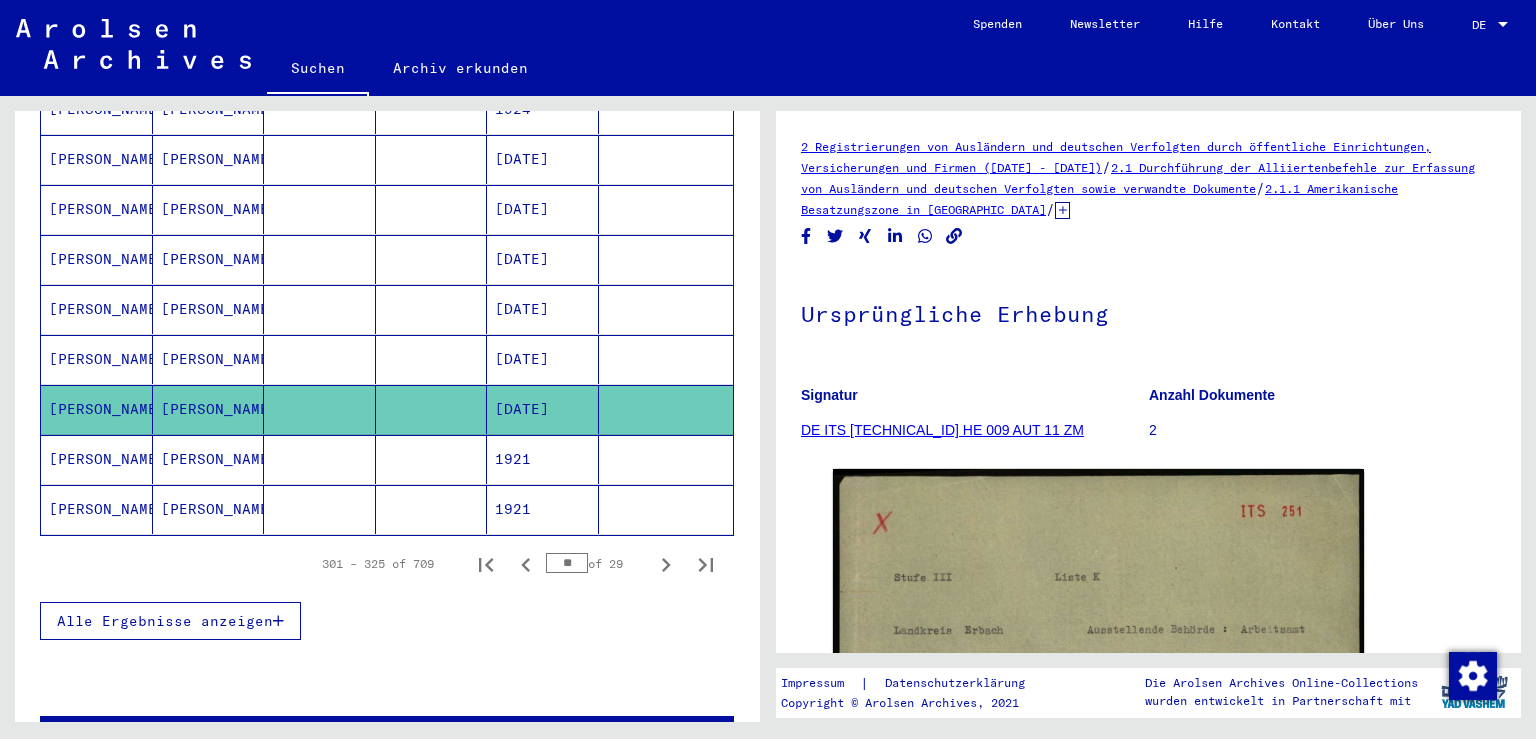 click on "[DATE]" at bounding box center [543, 309] 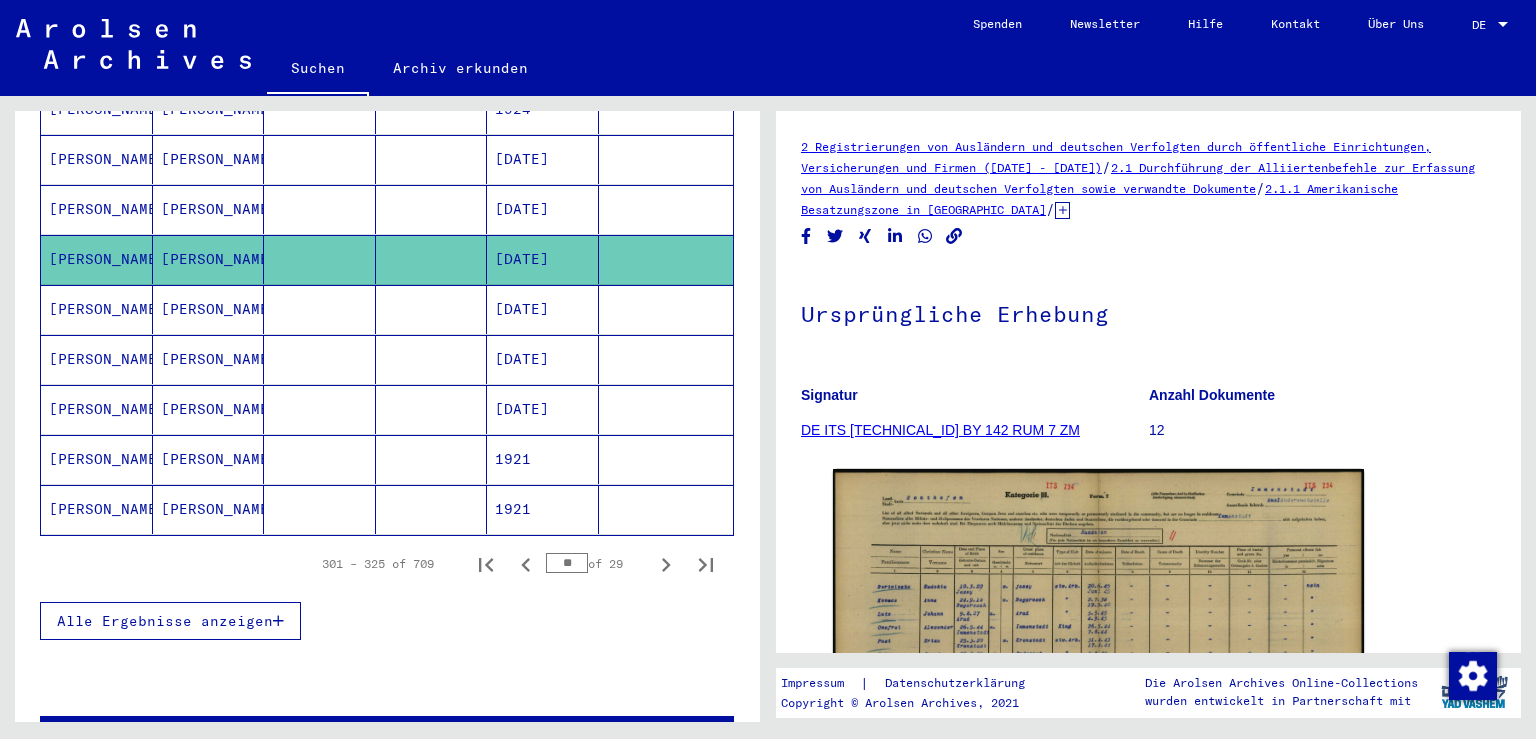 click on "[DATE]" at bounding box center (543, 259) 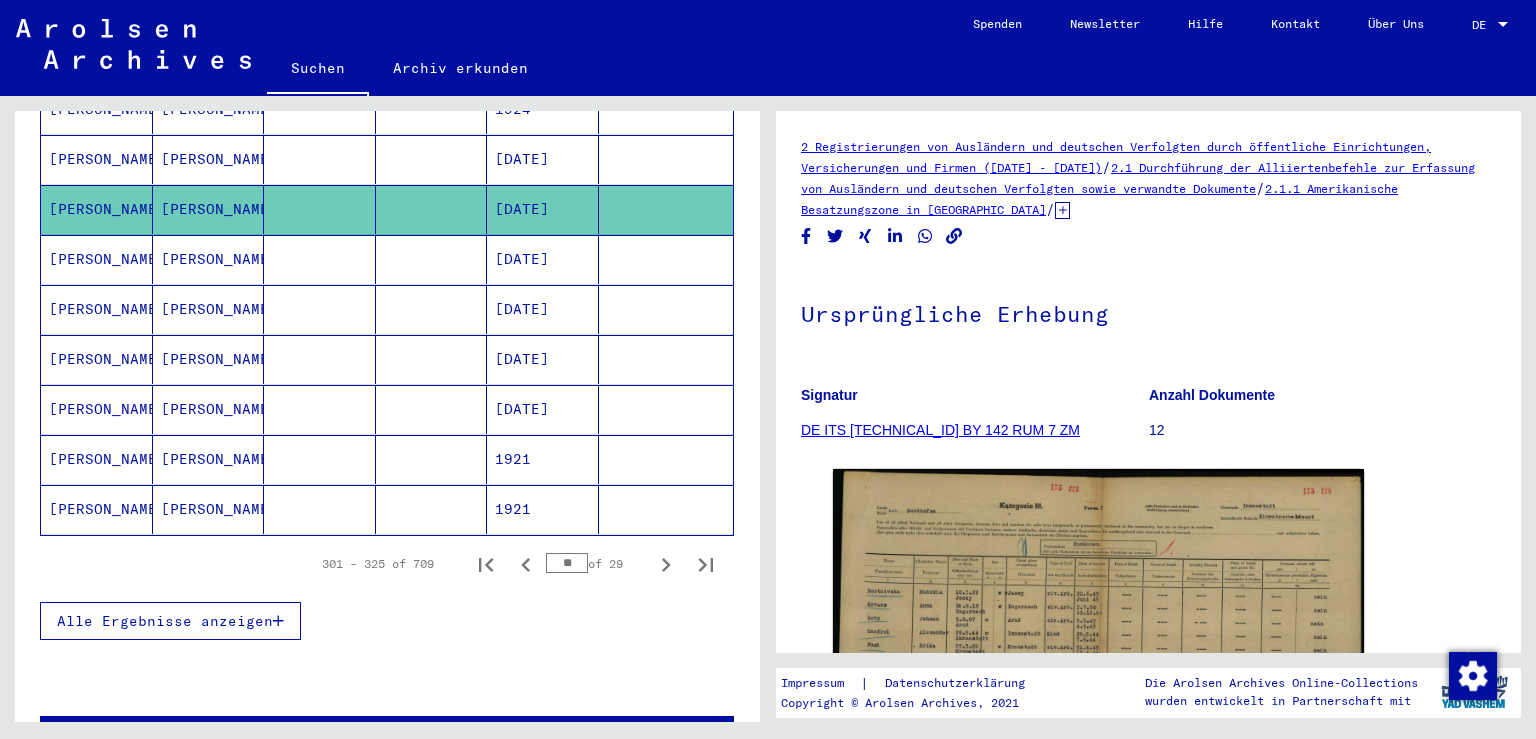 click on "[DATE]" at bounding box center (543, 209) 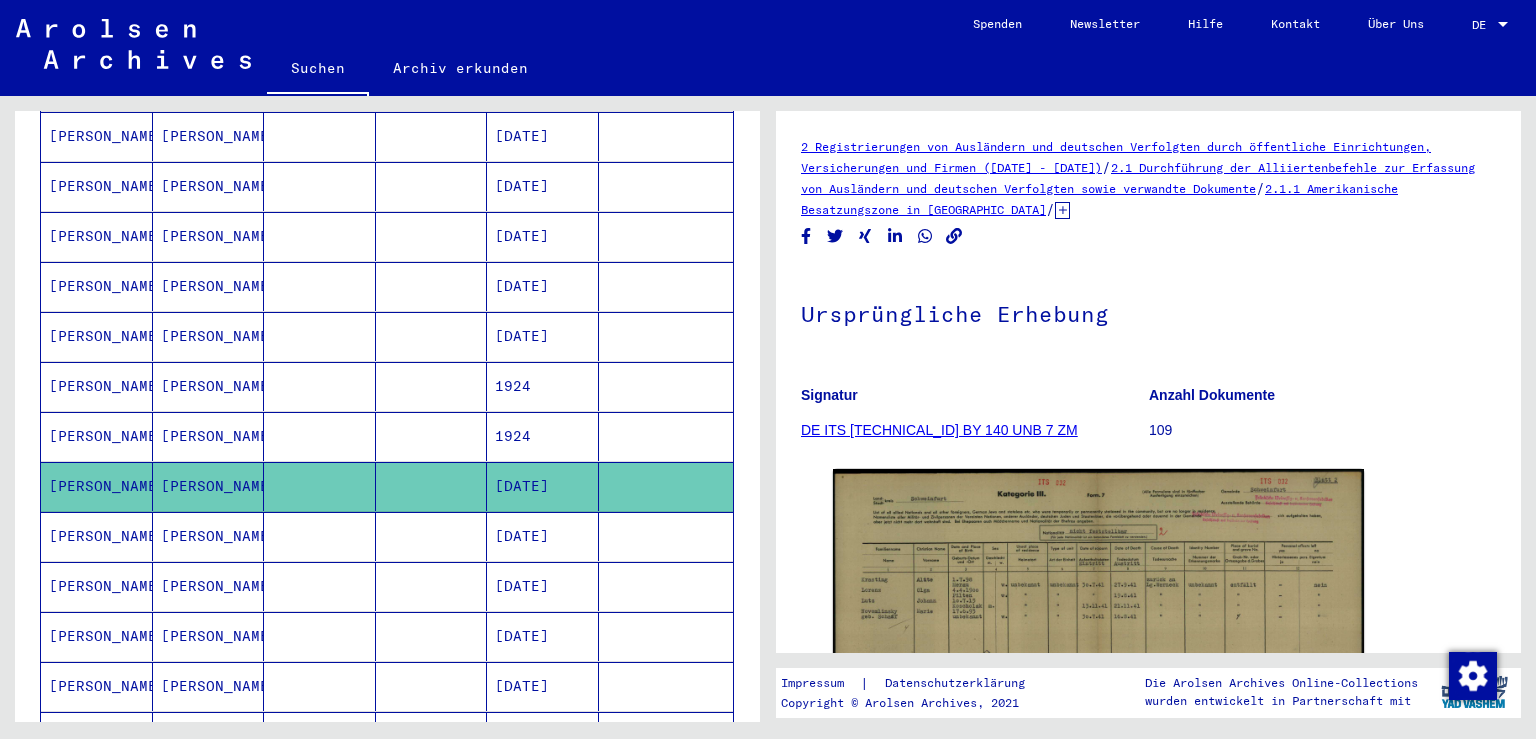 scroll, scrollTop: 820, scrollLeft: 0, axis: vertical 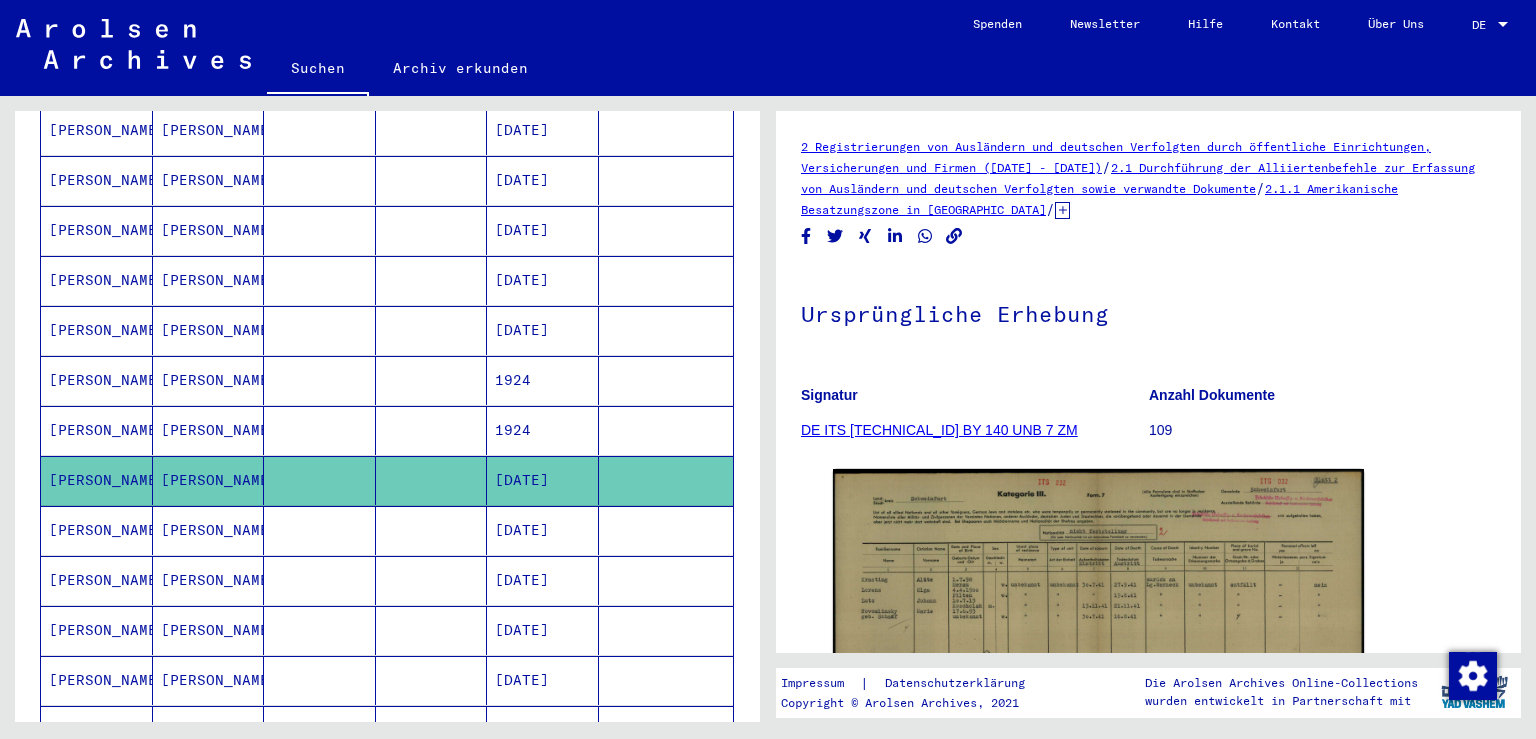 click on "1924" at bounding box center [543, 480] 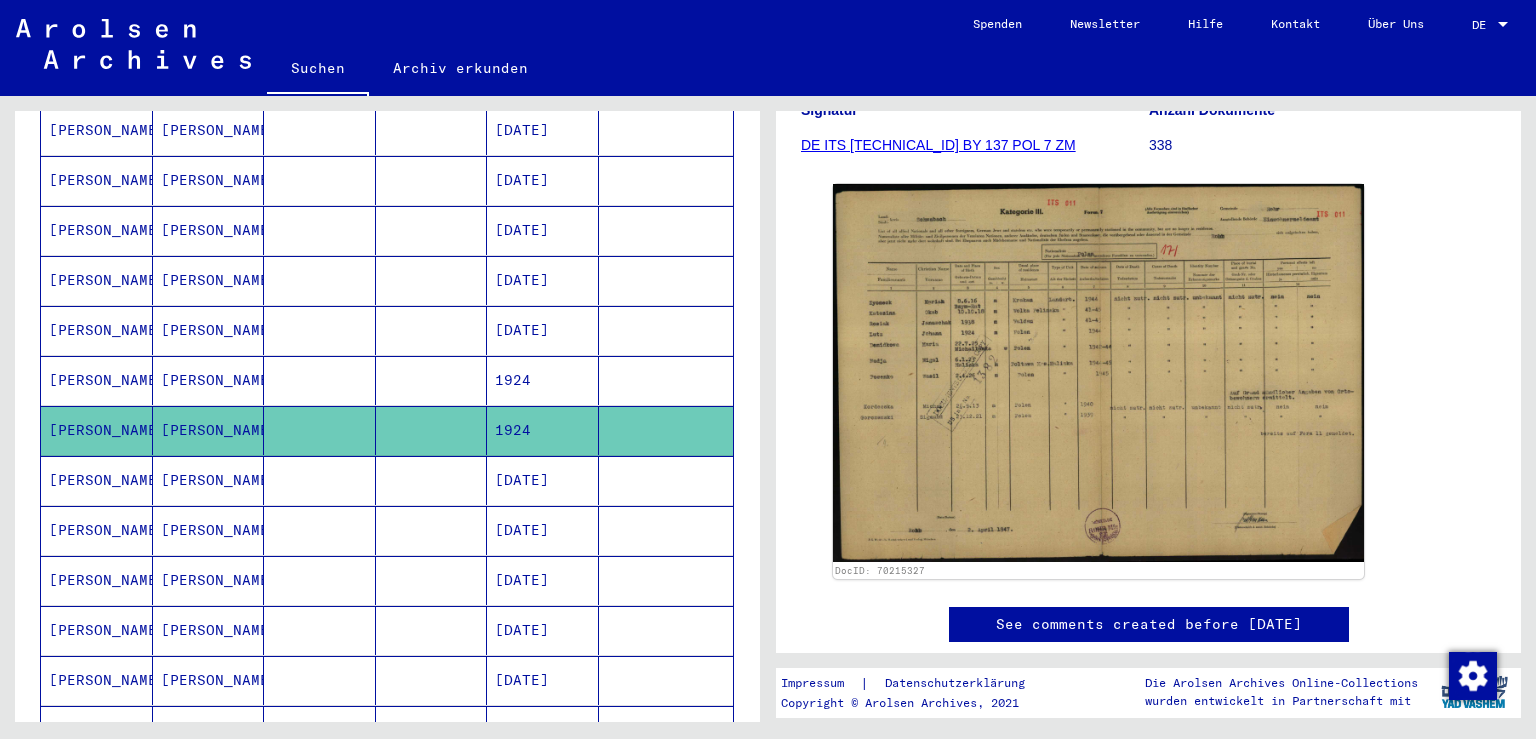 scroll, scrollTop: 280, scrollLeft: 0, axis: vertical 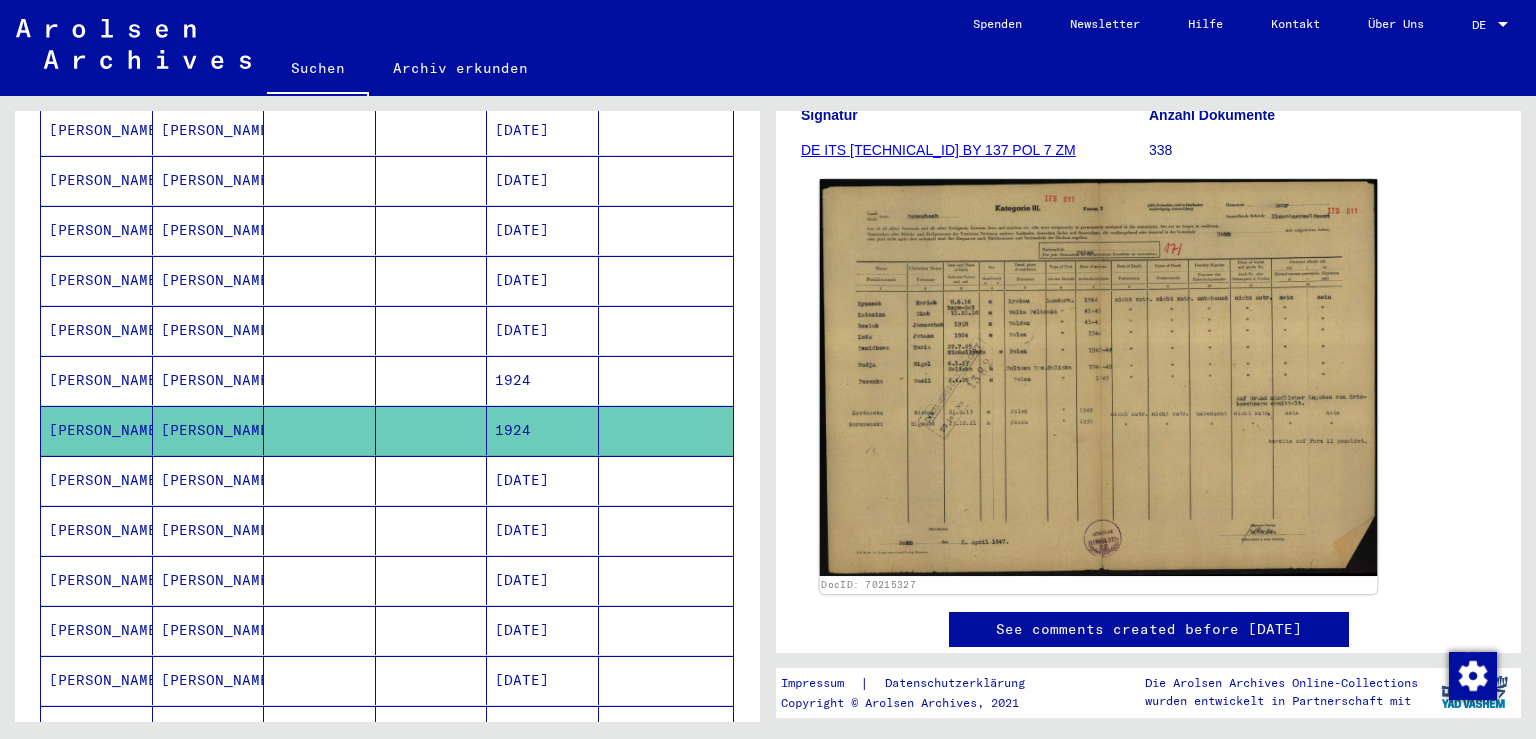 click 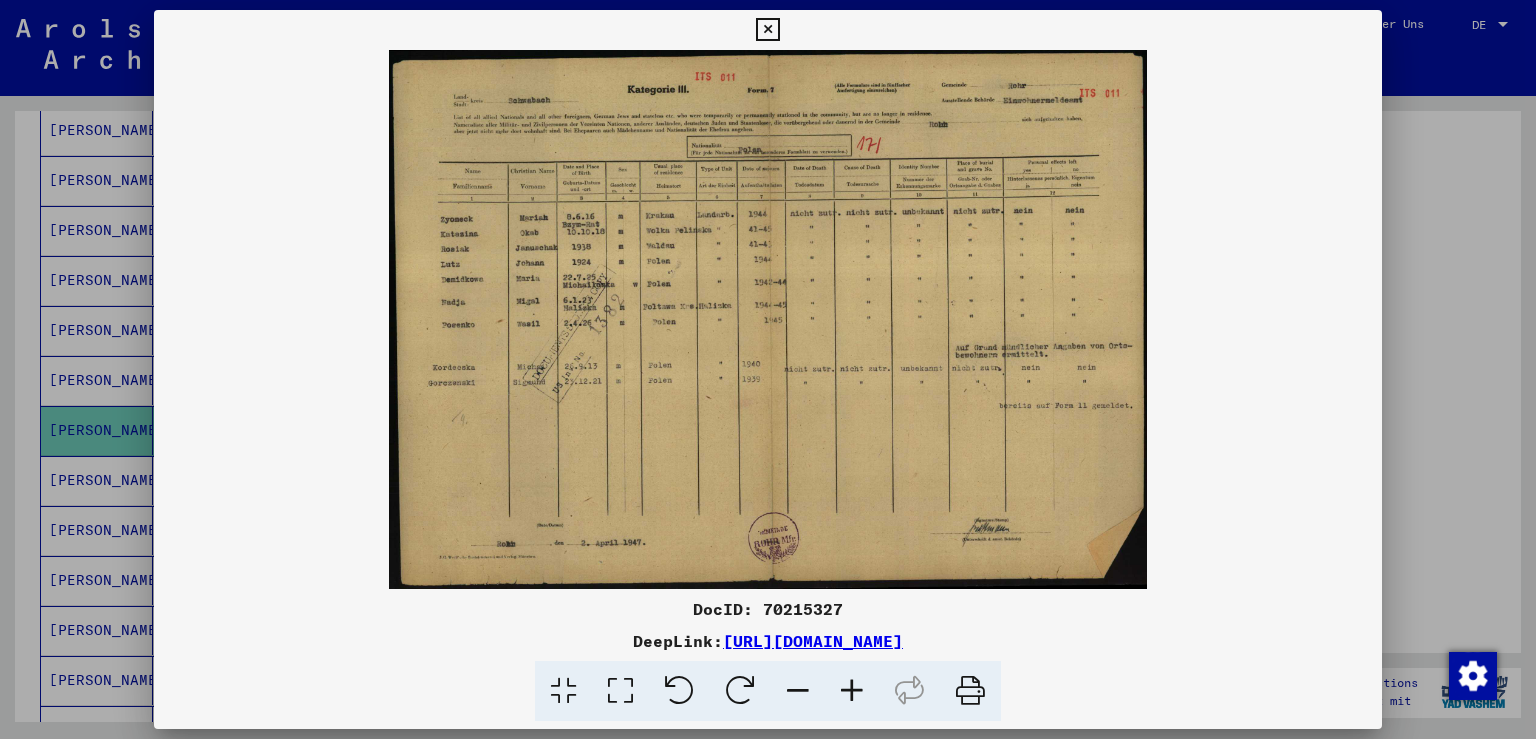 click at bounding box center [768, 319] 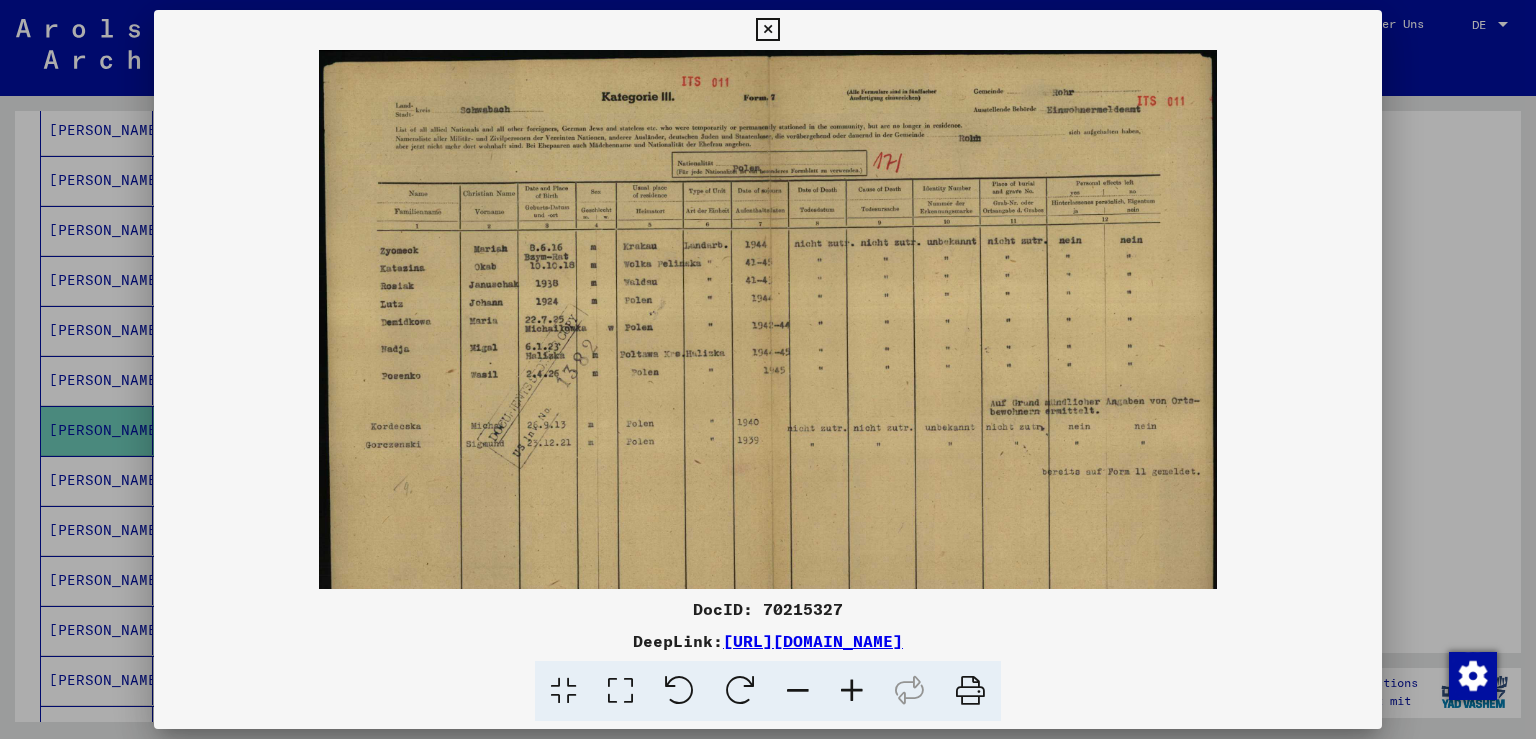 click at bounding box center (852, 691) 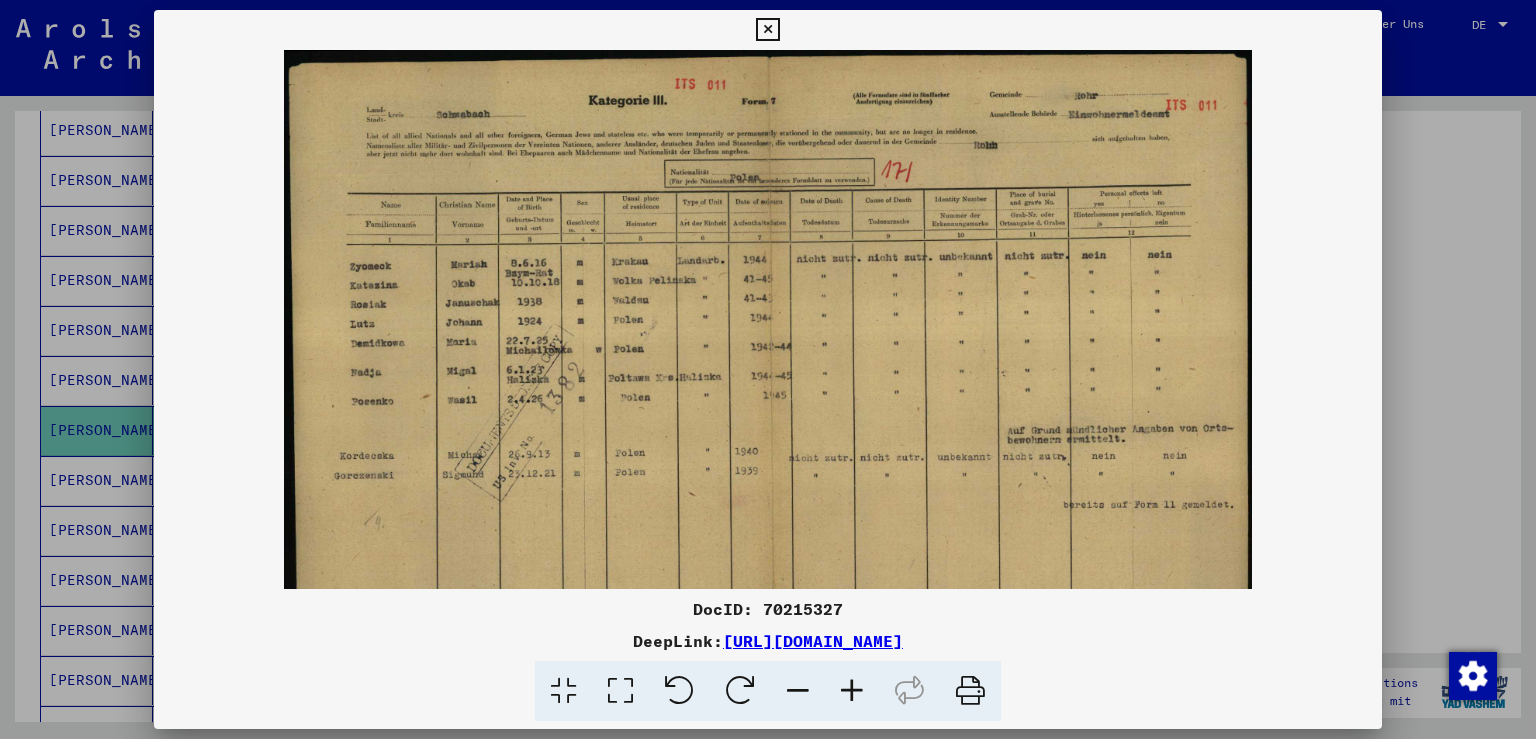 click at bounding box center (852, 691) 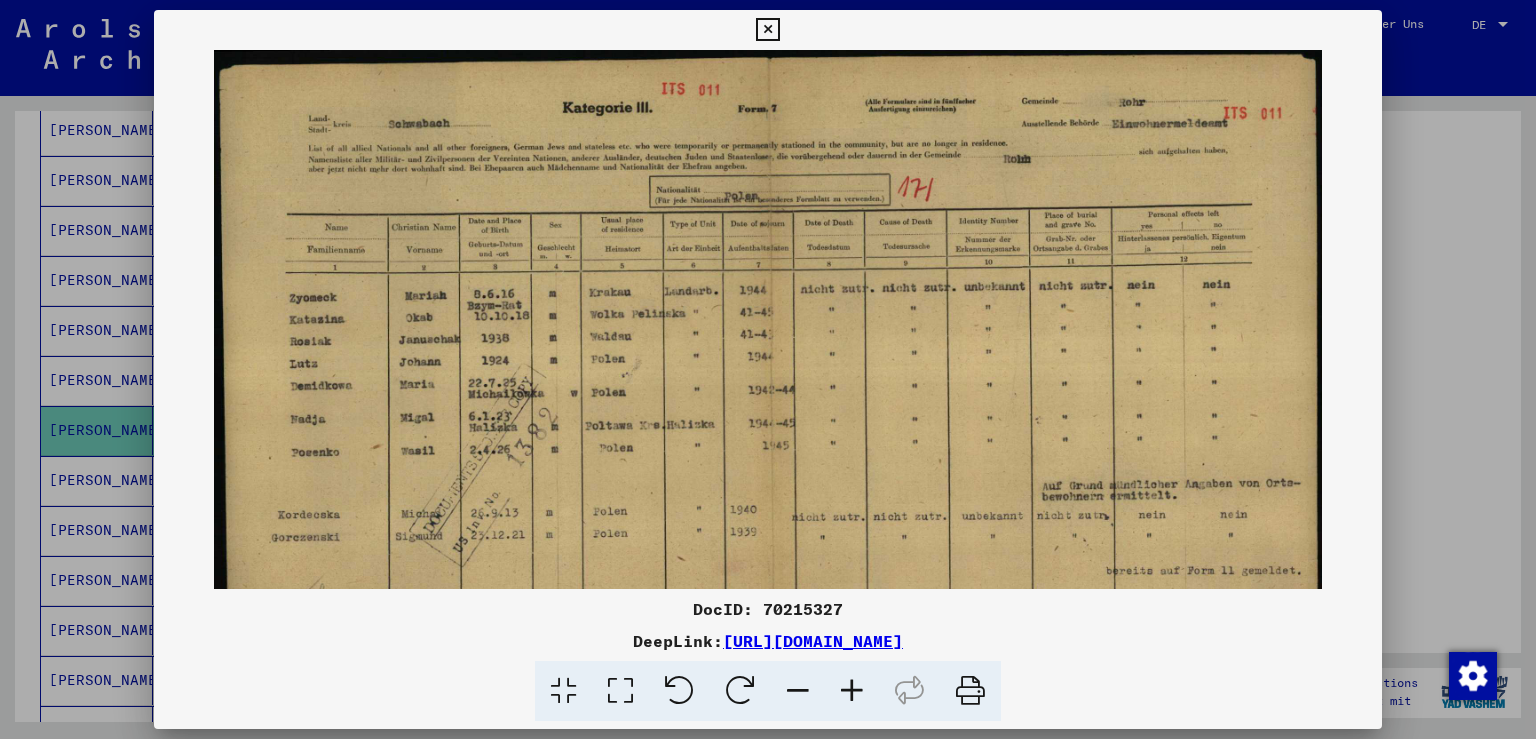 click at bounding box center (852, 691) 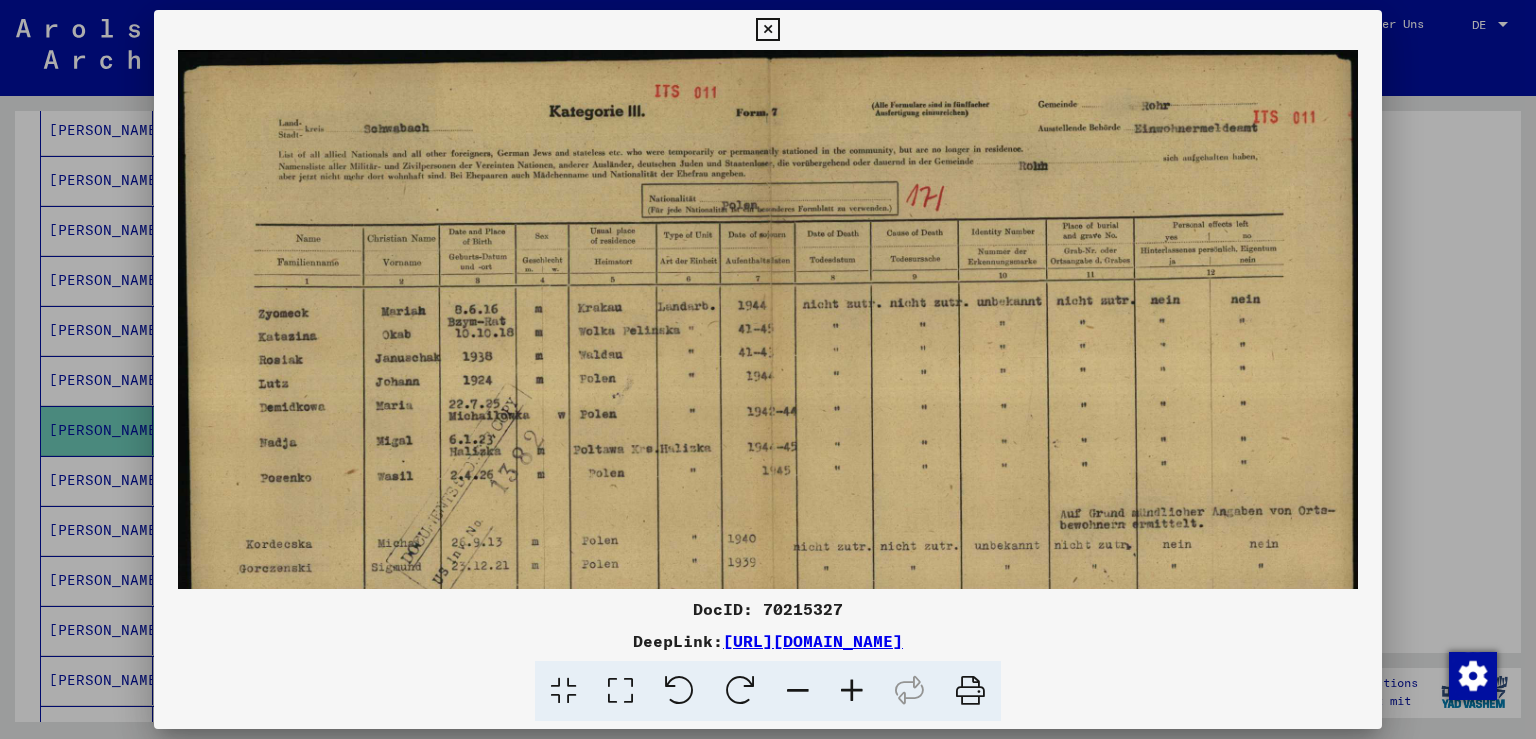click at bounding box center (767, 30) 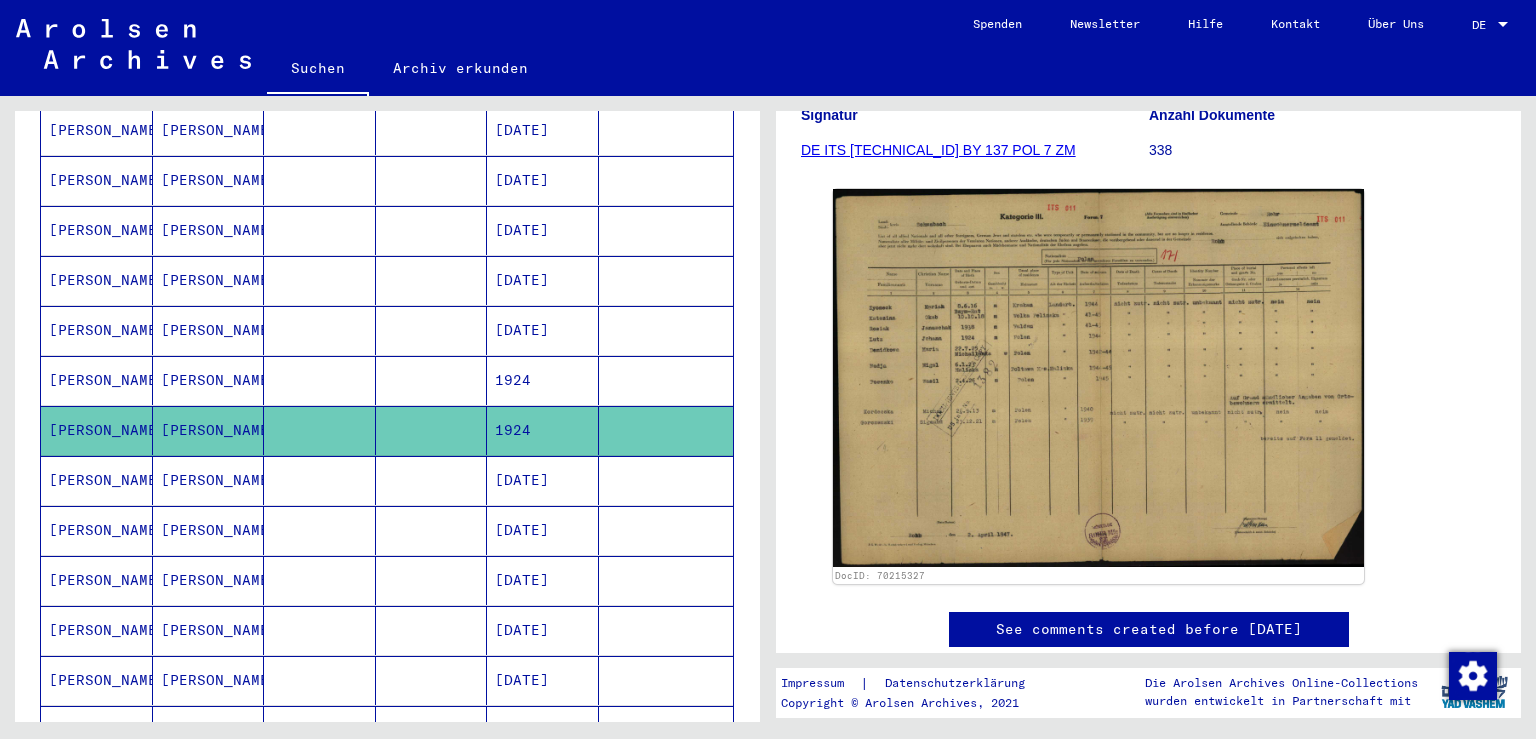 click on "[PERSON_NAME]" at bounding box center [209, 430] 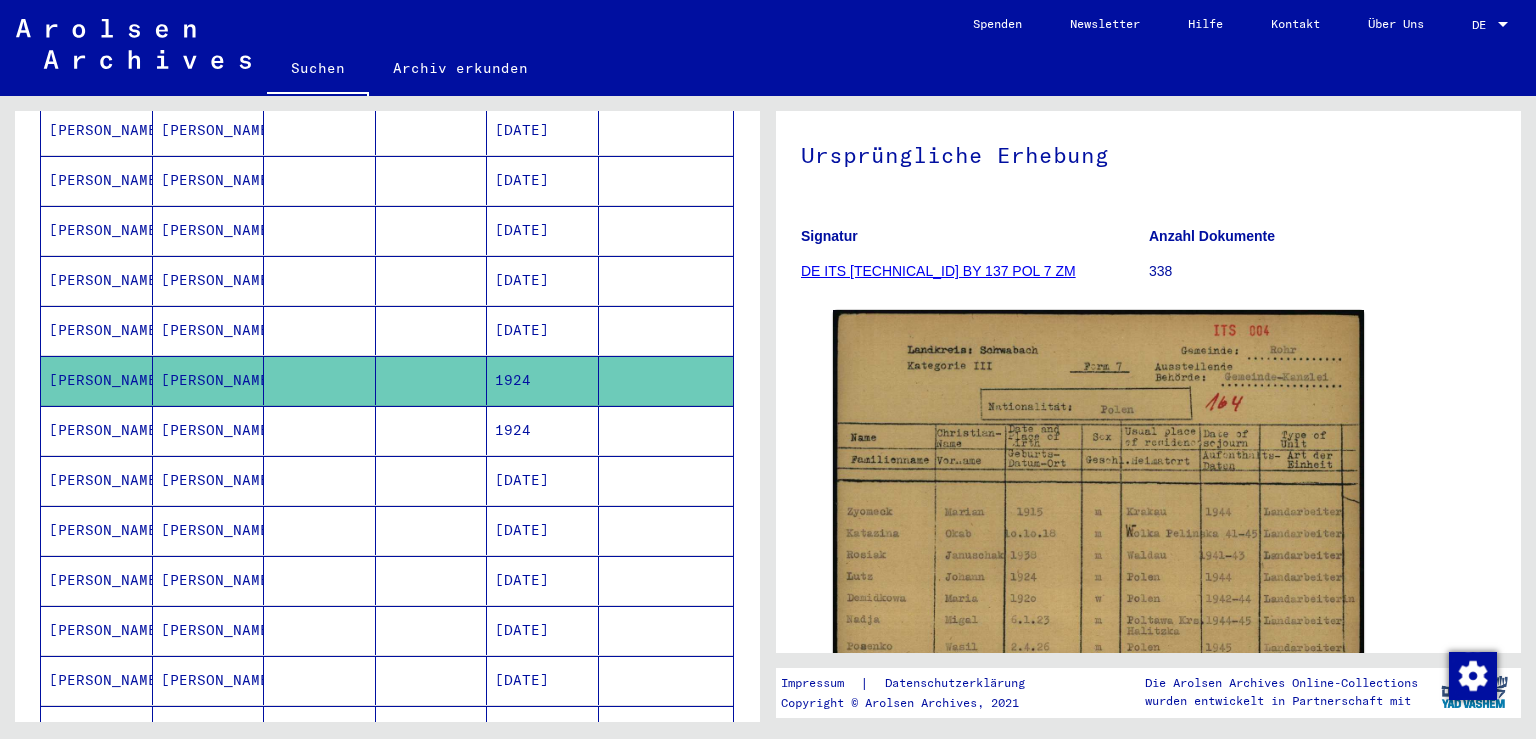 scroll, scrollTop: 165, scrollLeft: 0, axis: vertical 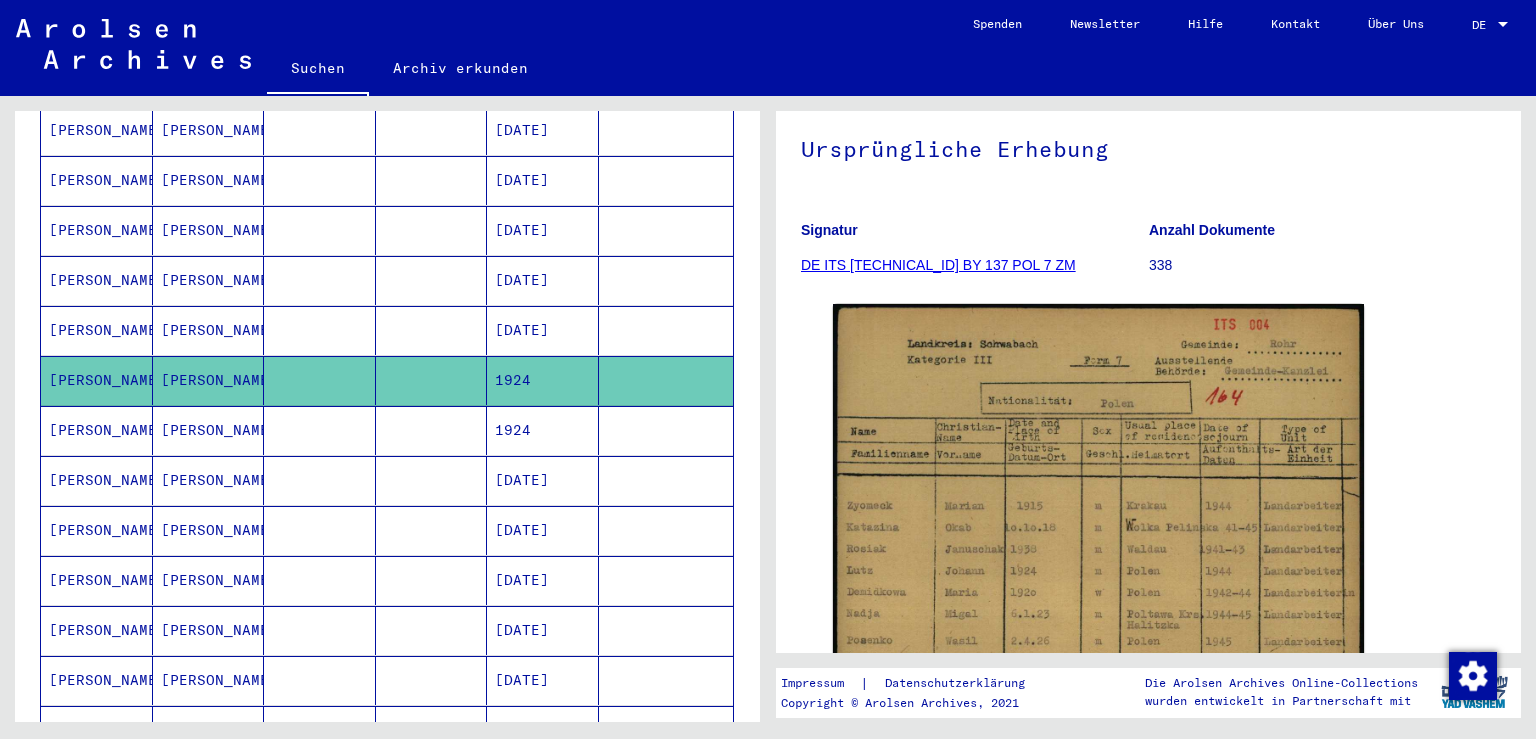 click on "[DATE]" at bounding box center (543, 330) 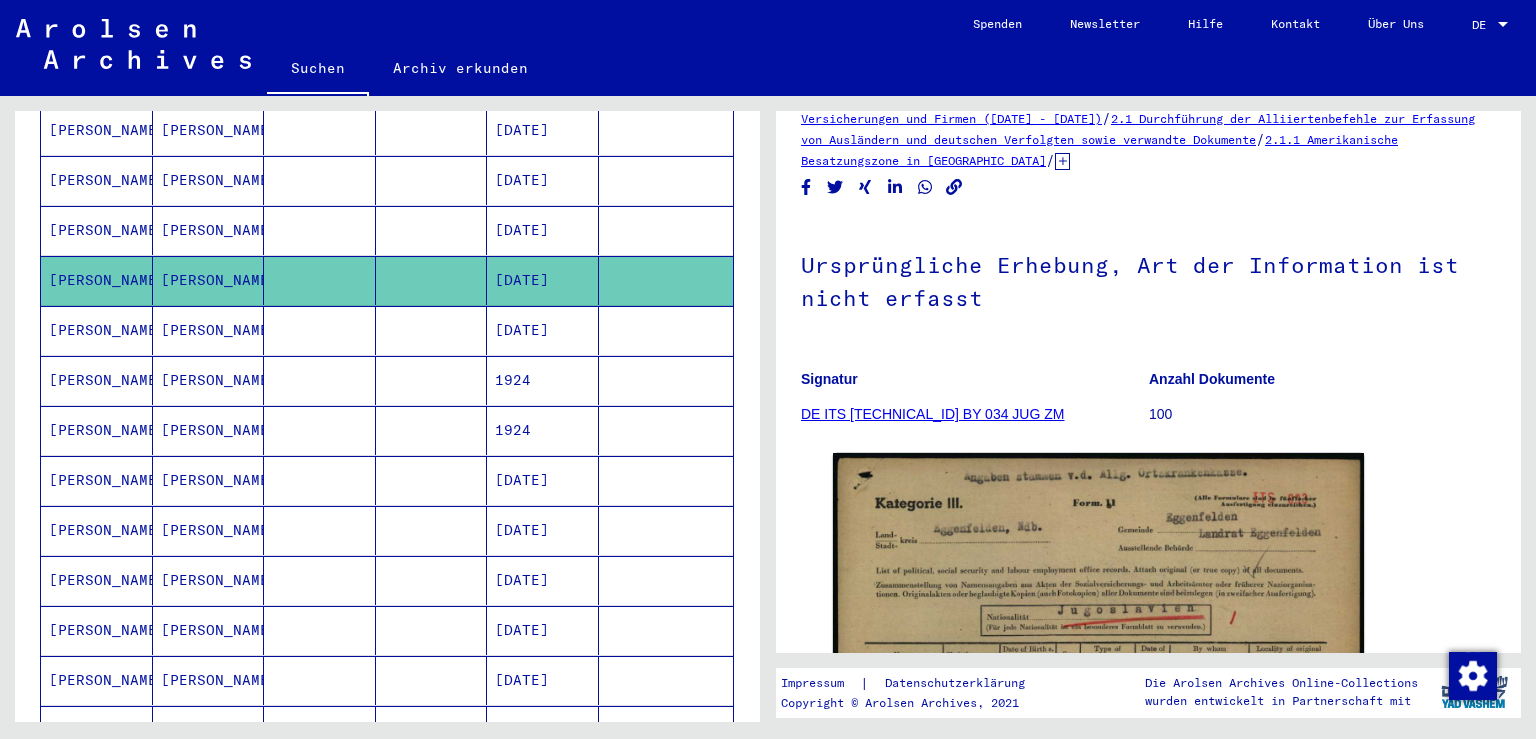 scroll, scrollTop: 0, scrollLeft: 0, axis: both 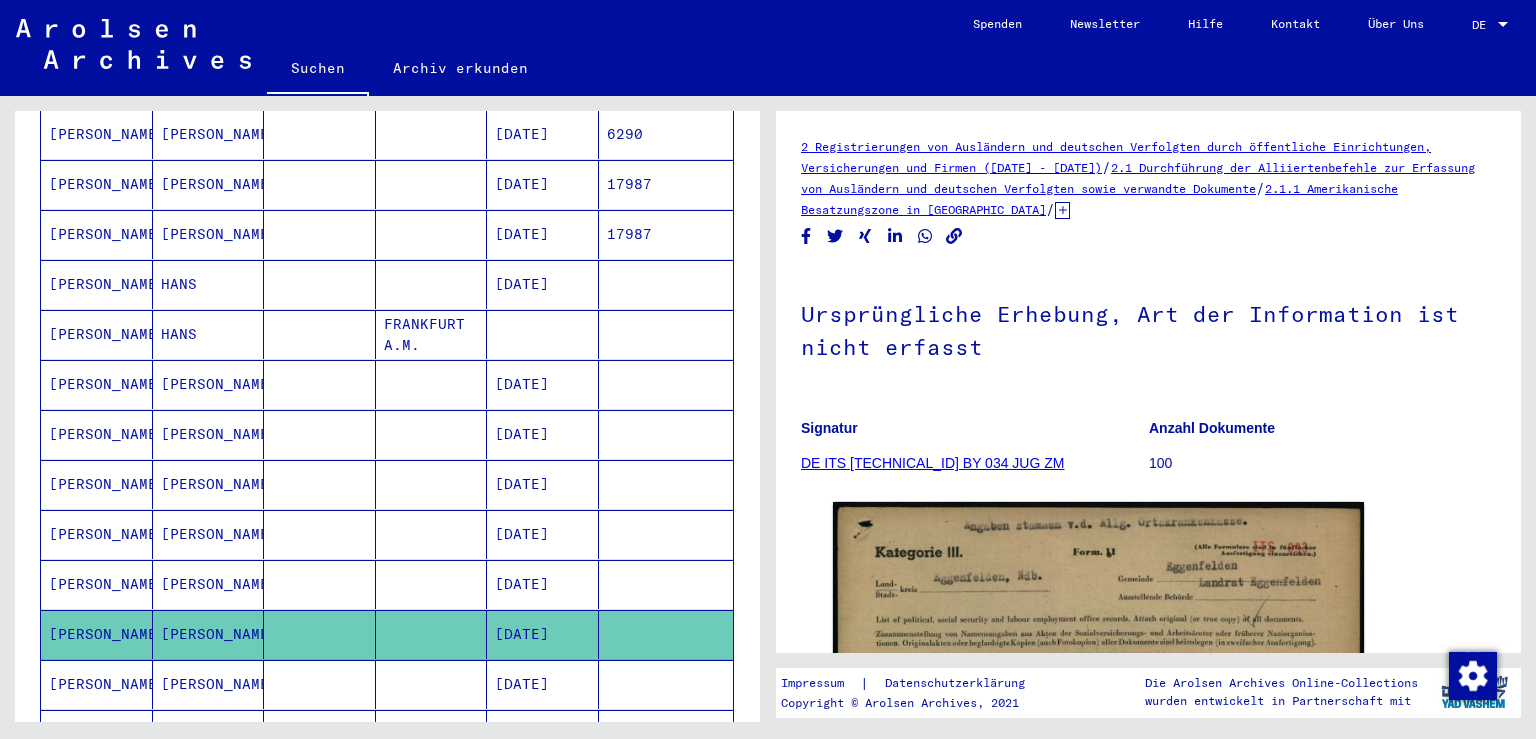 click on "[DATE]" at bounding box center (543, 484) 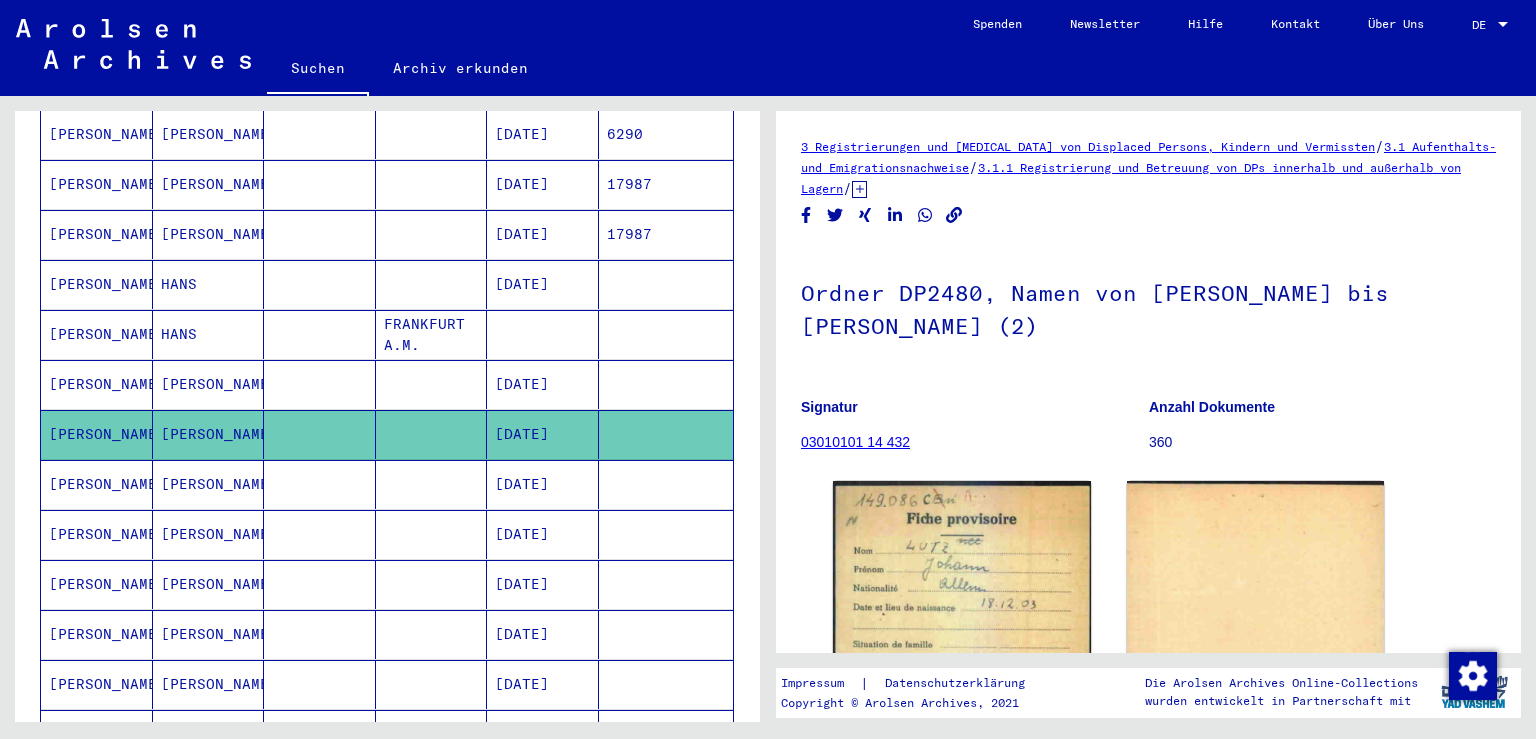 click on "[DATE]" at bounding box center [543, 284] 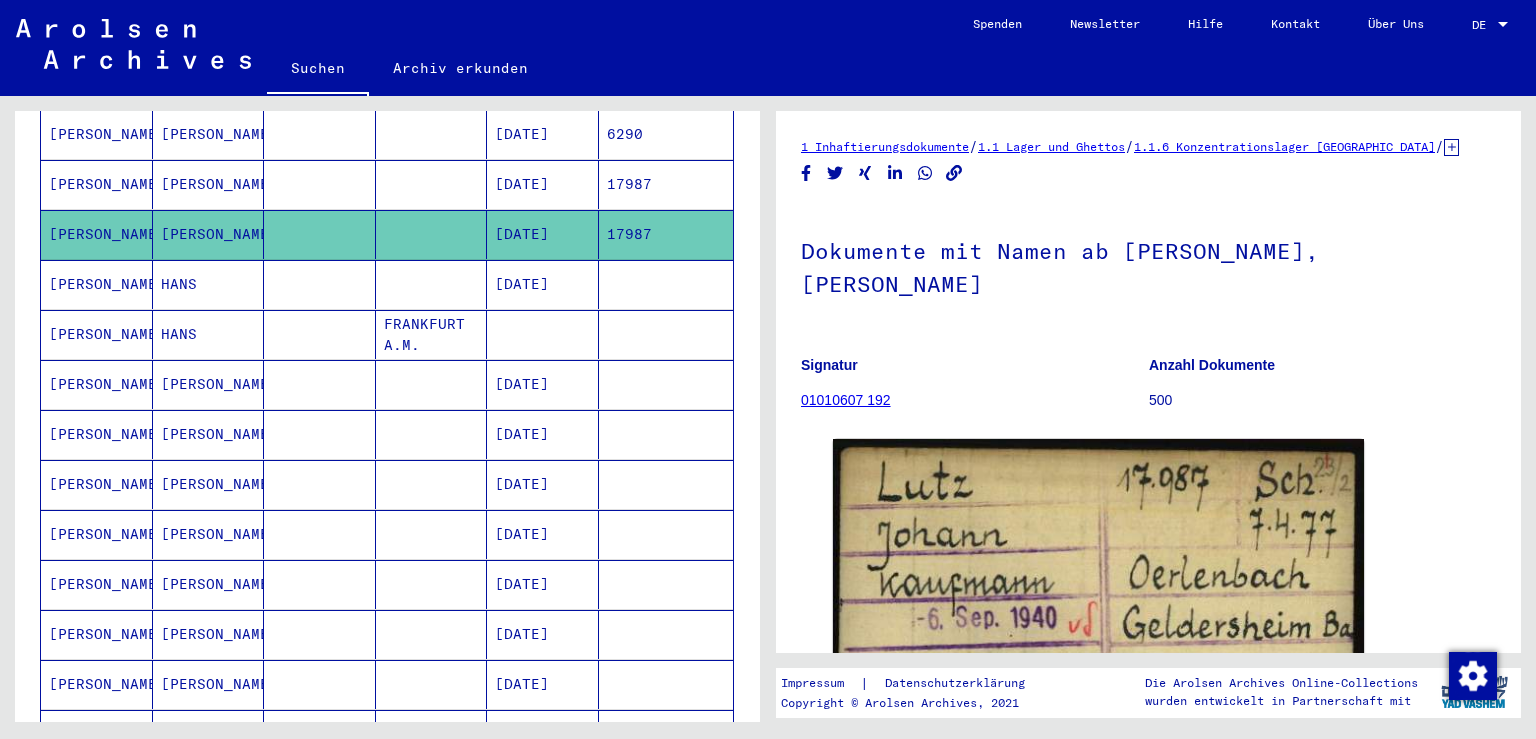 click on "[DATE]" at bounding box center [543, 234] 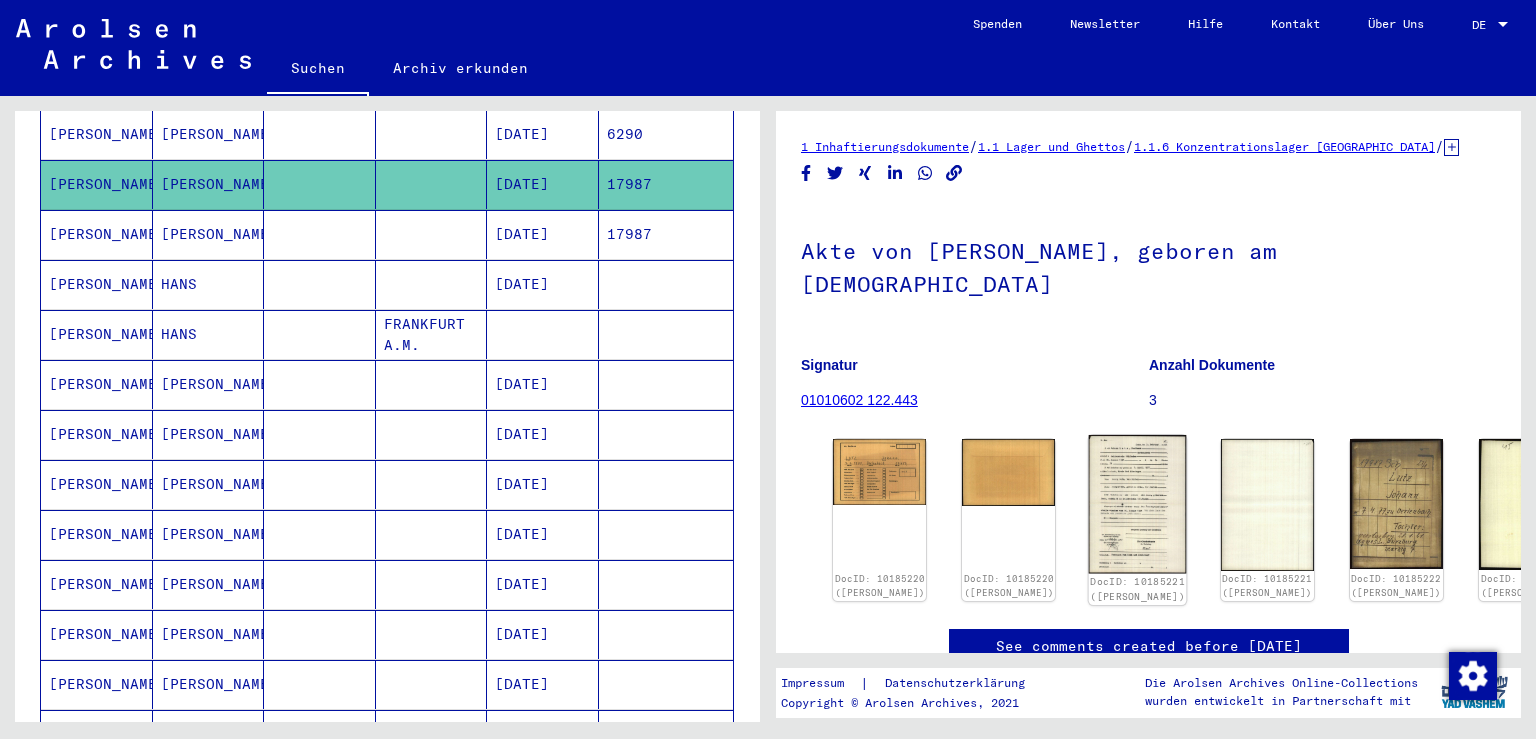 click 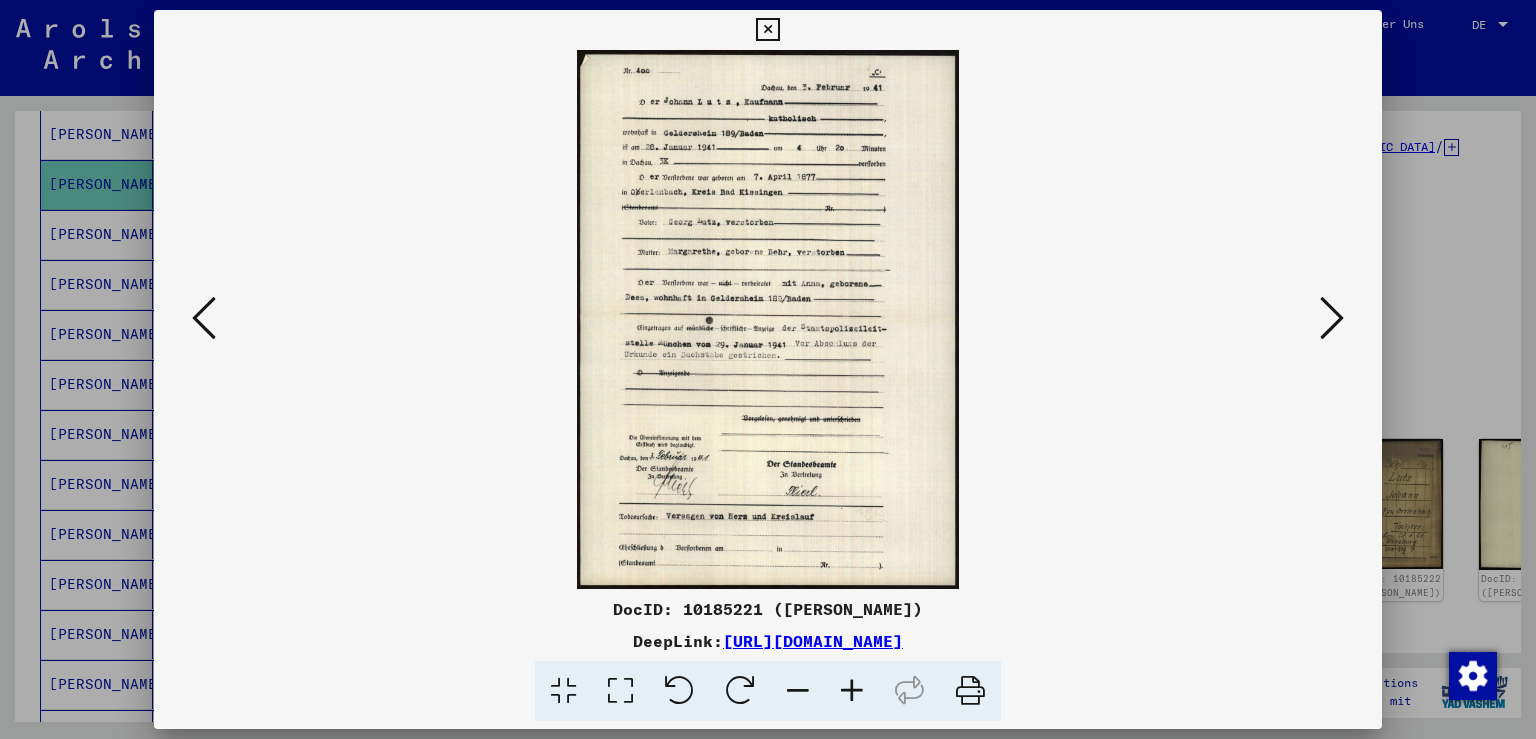 click at bounding box center [767, 30] 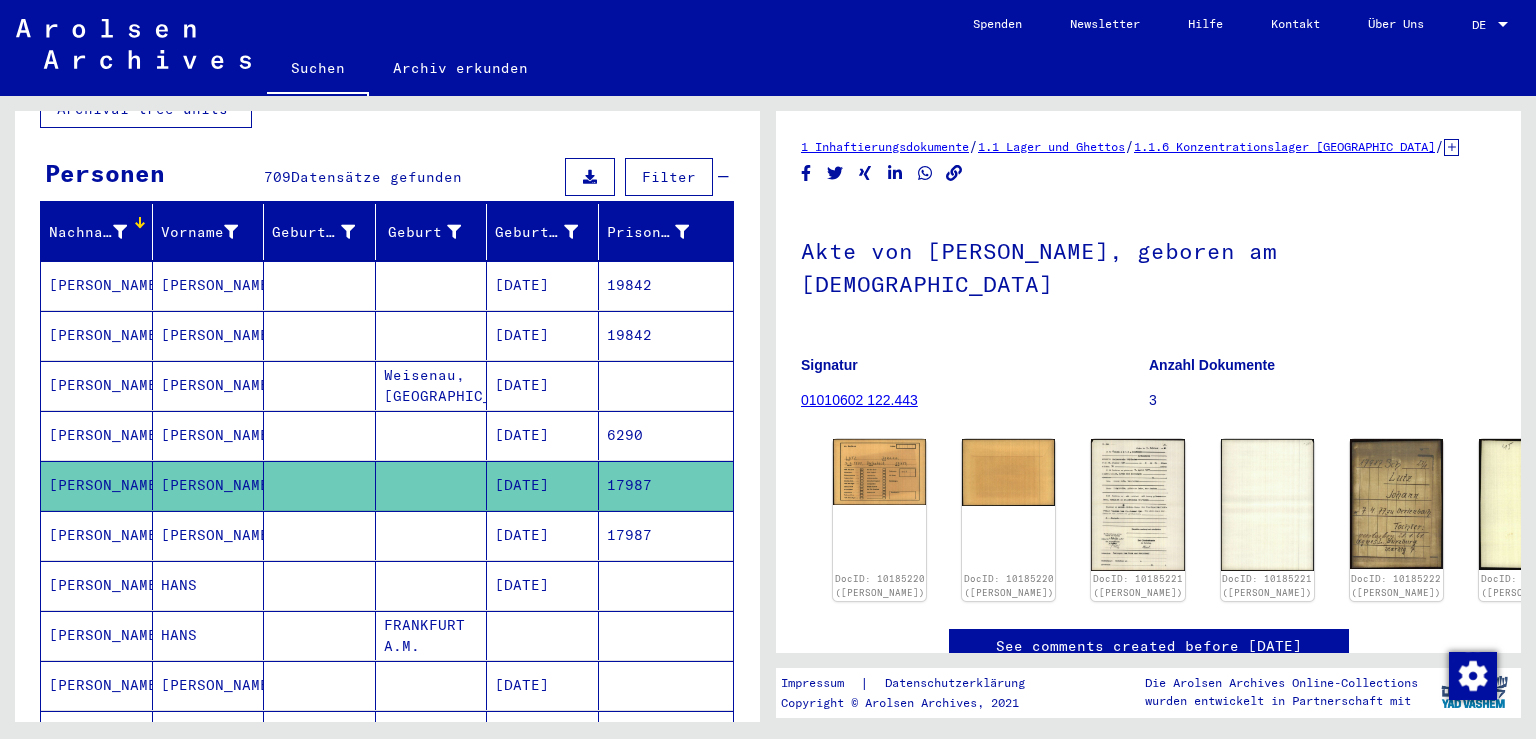 scroll, scrollTop: 128, scrollLeft: 0, axis: vertical 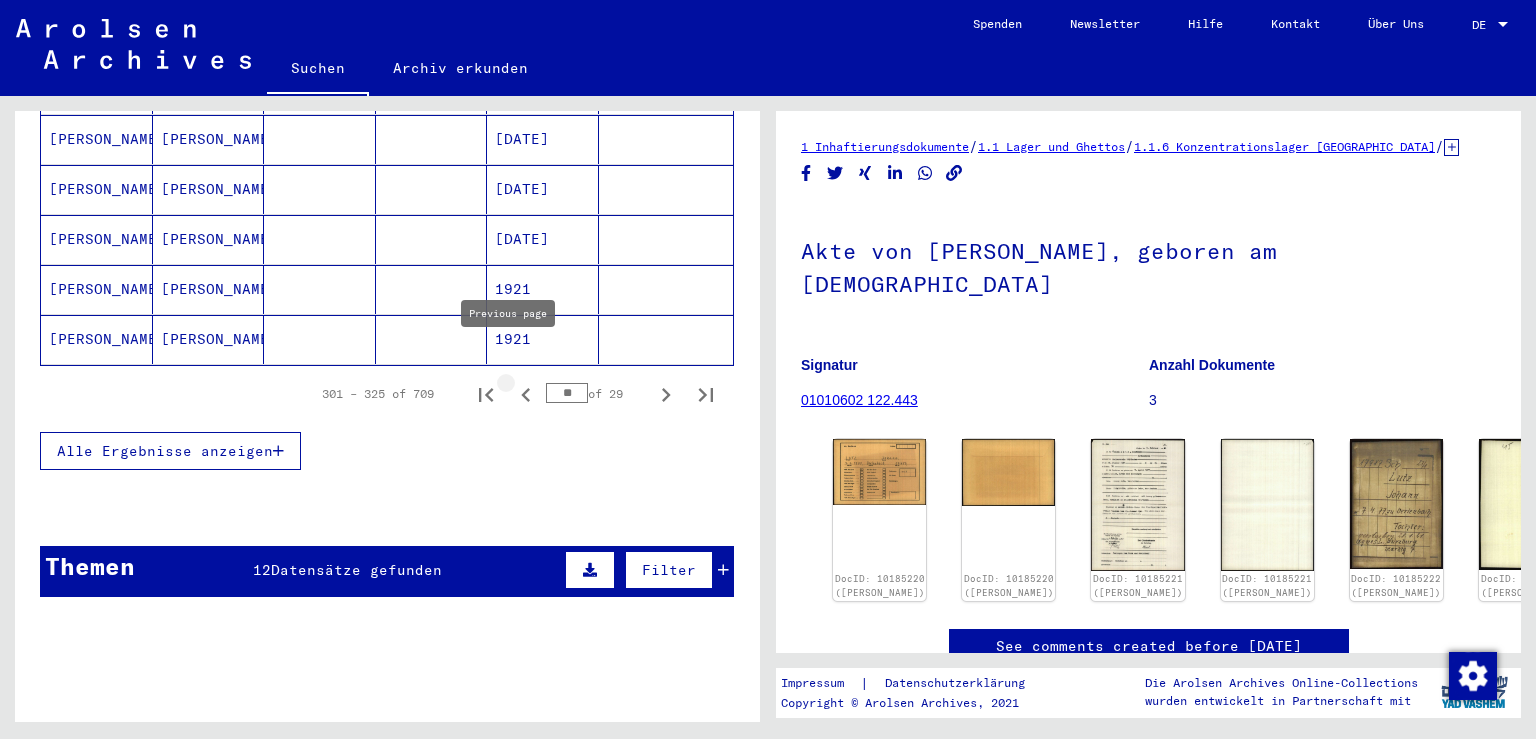click 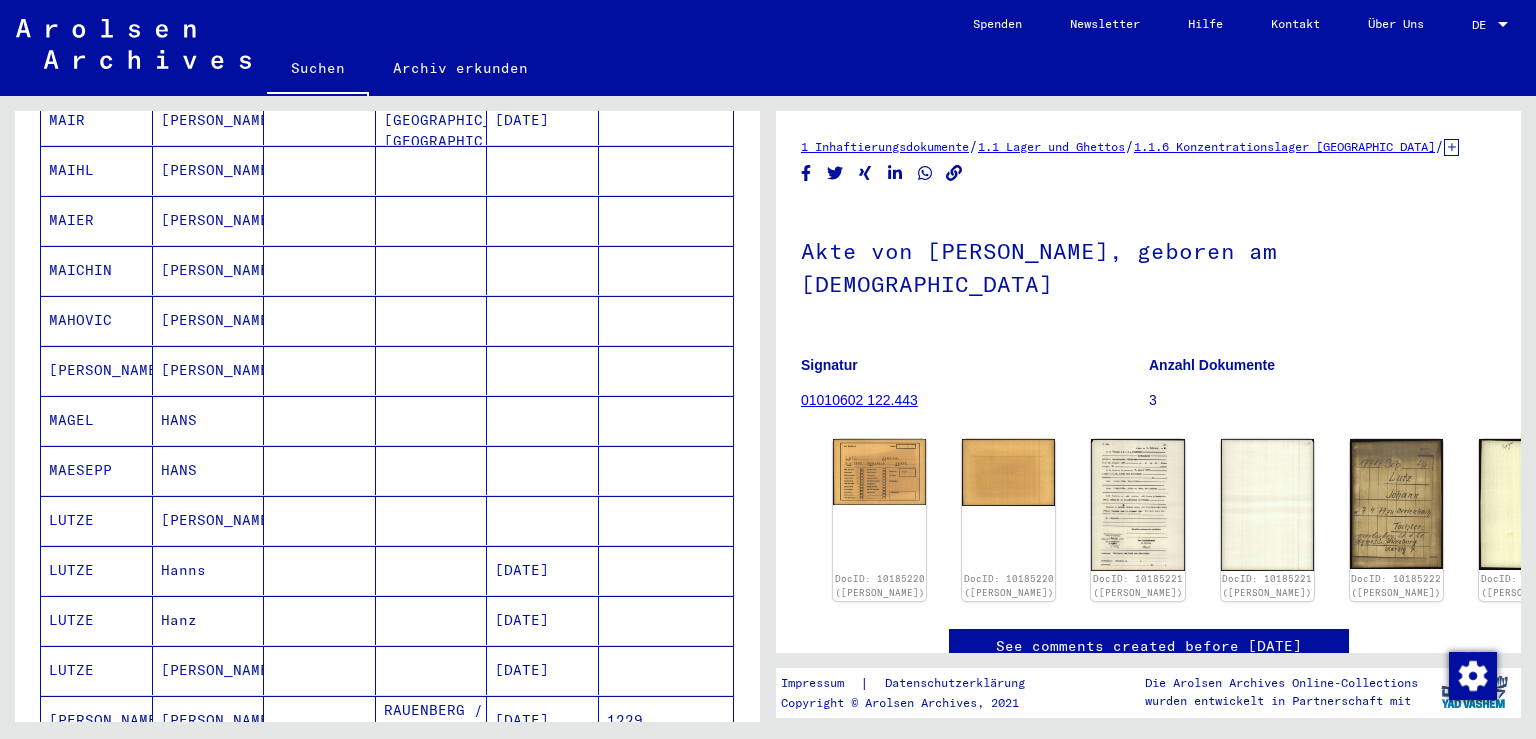 scroll, scrollTop: 927, scrollLeft: 0, axis: vertical 